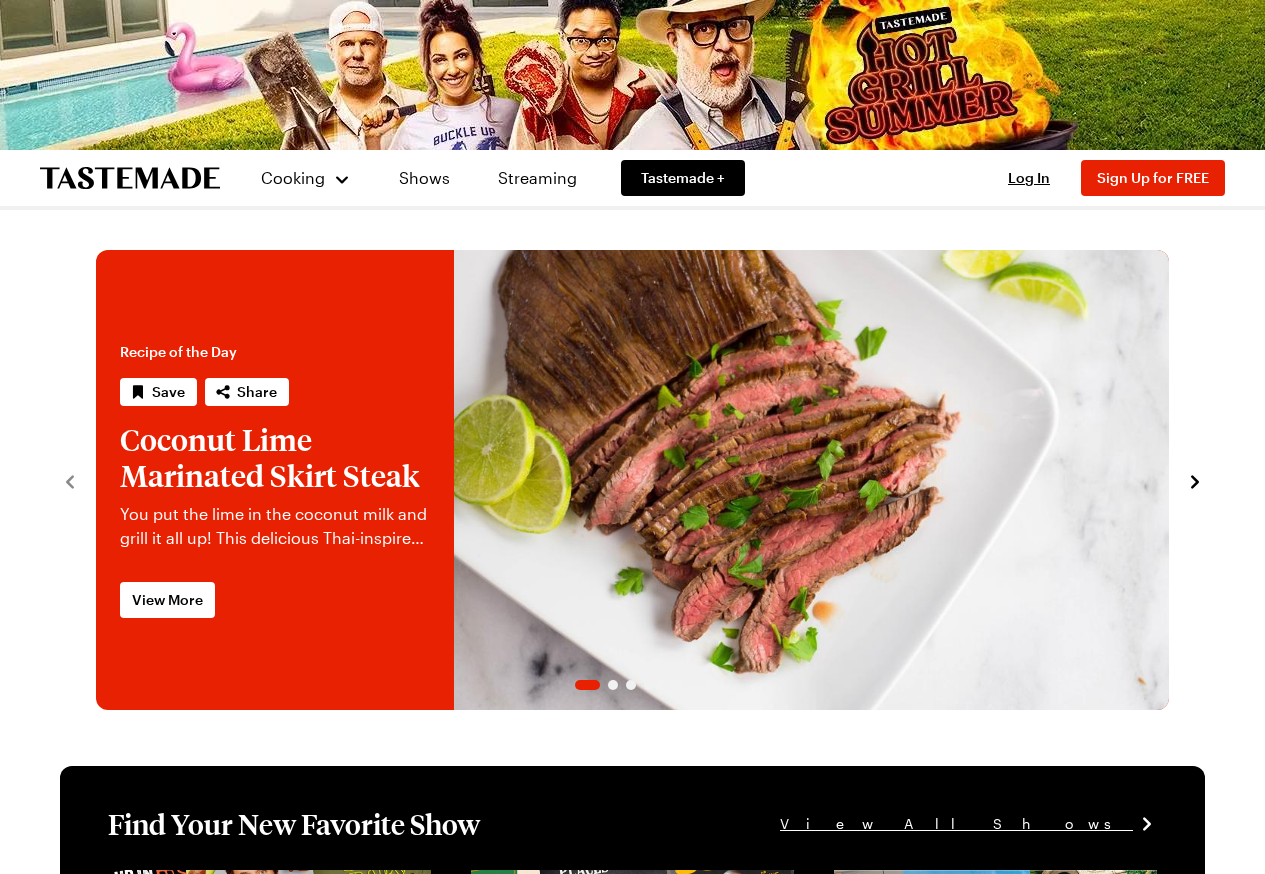 scroll, scrollTop: 0, scrollLeft: 0, axis: both 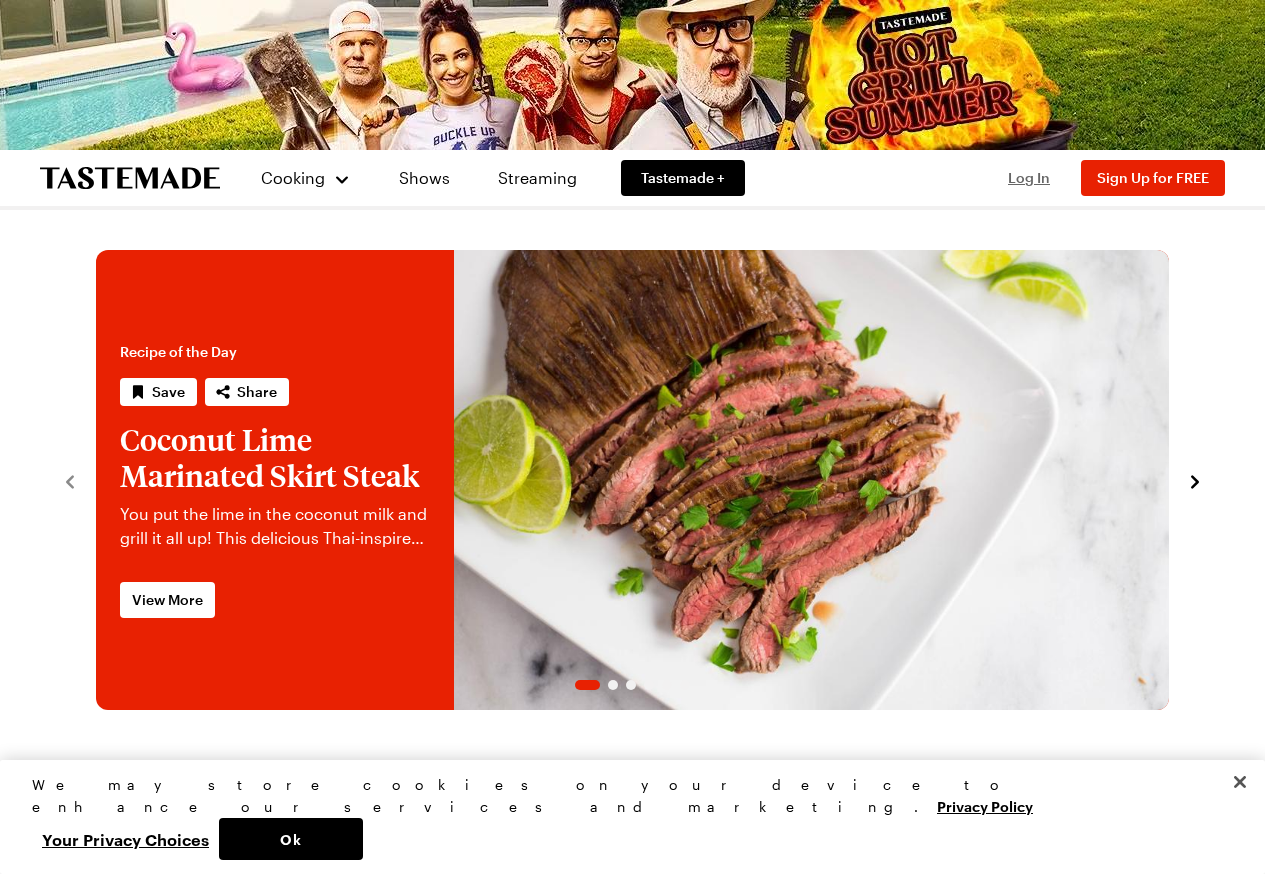 click on "Log In" at bounding box center [1029, 177] 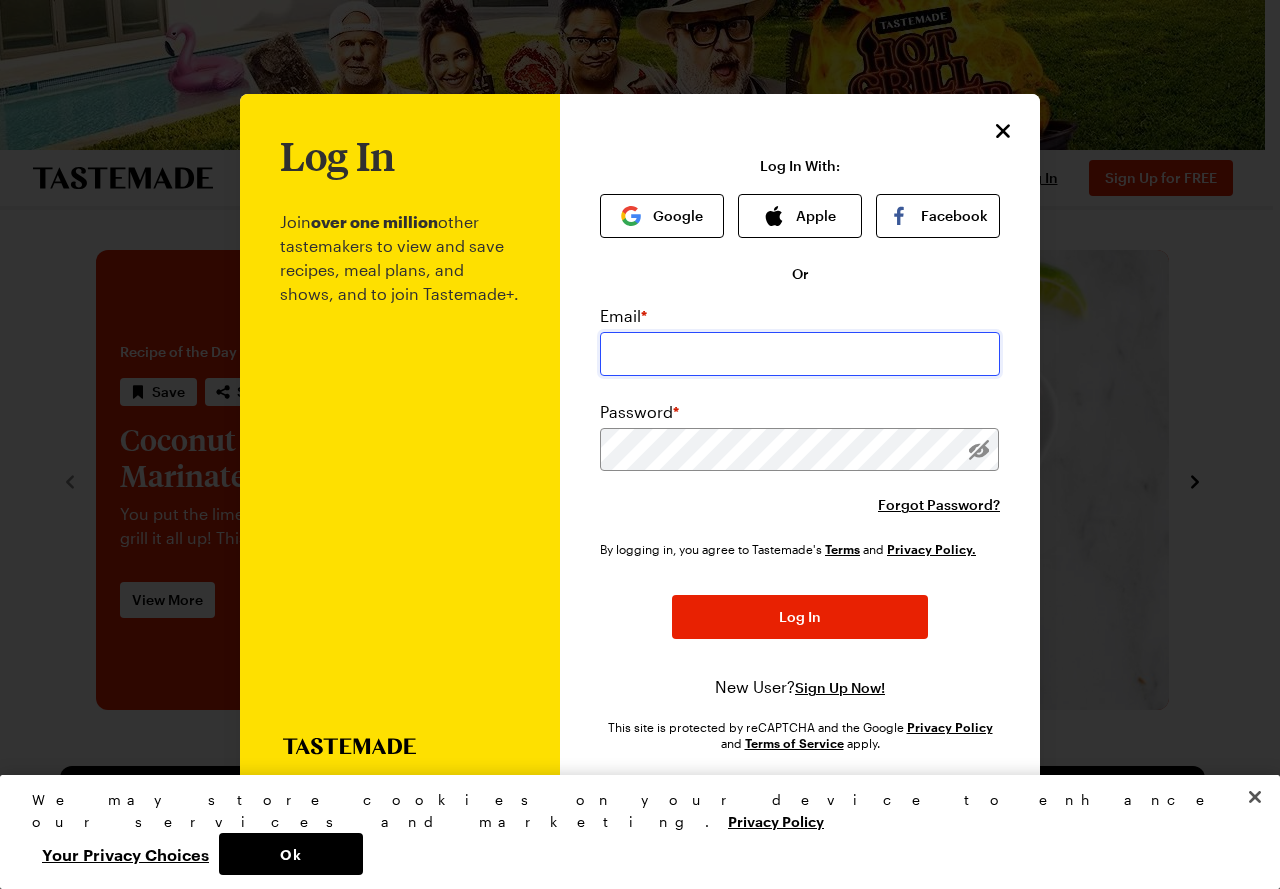 click at bounding box center (800, 354) 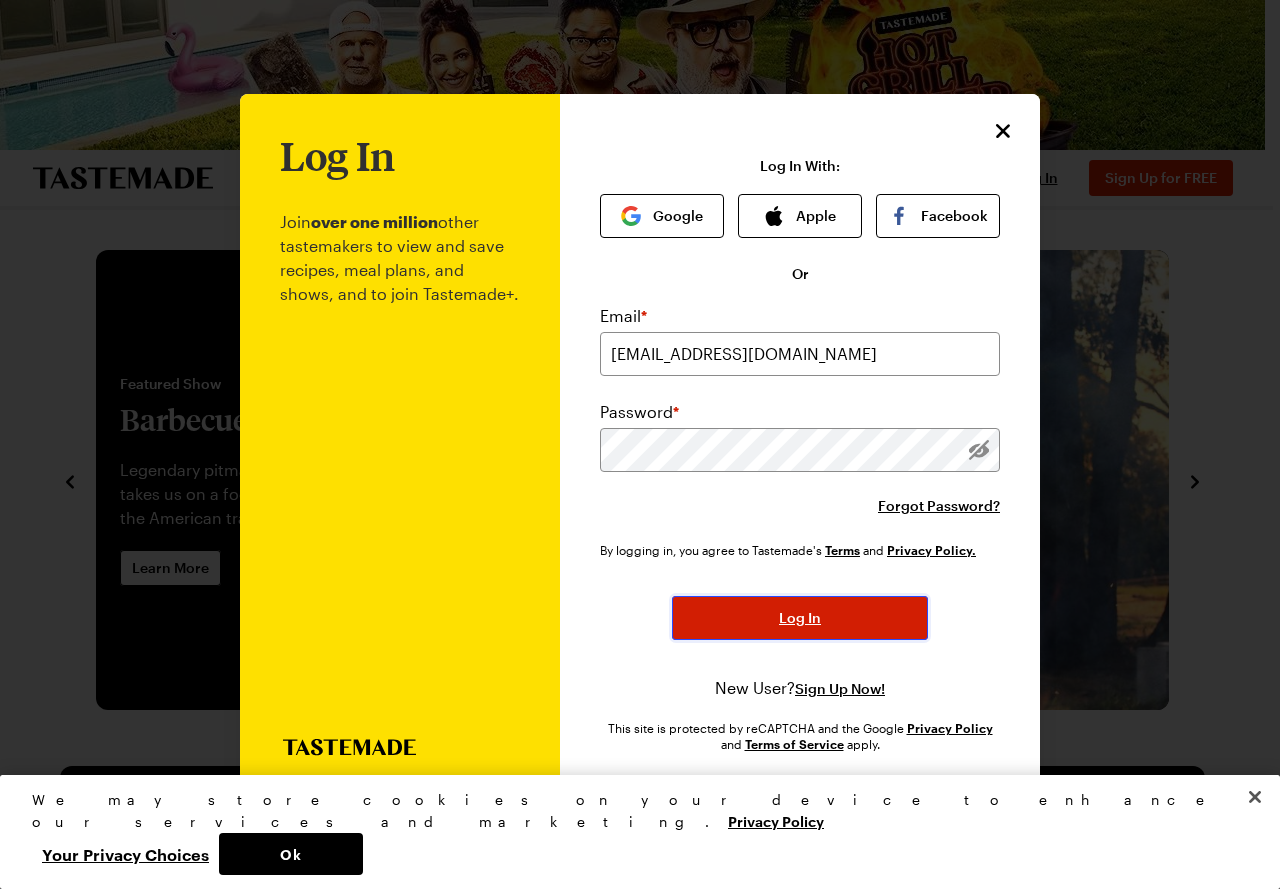 click on "Log In" at bounding box center [800, 618] 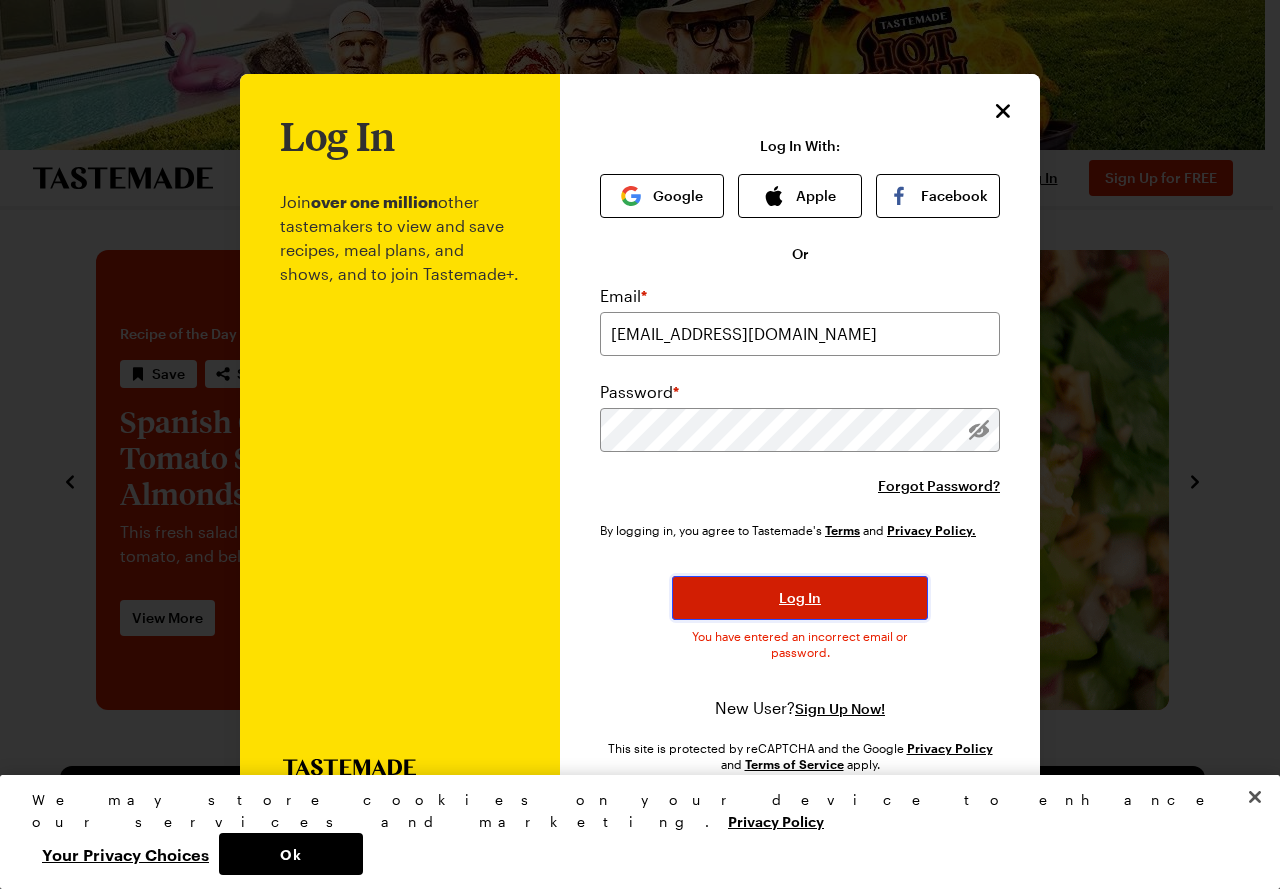 click on "Log In" at bounding box center [800, 598] 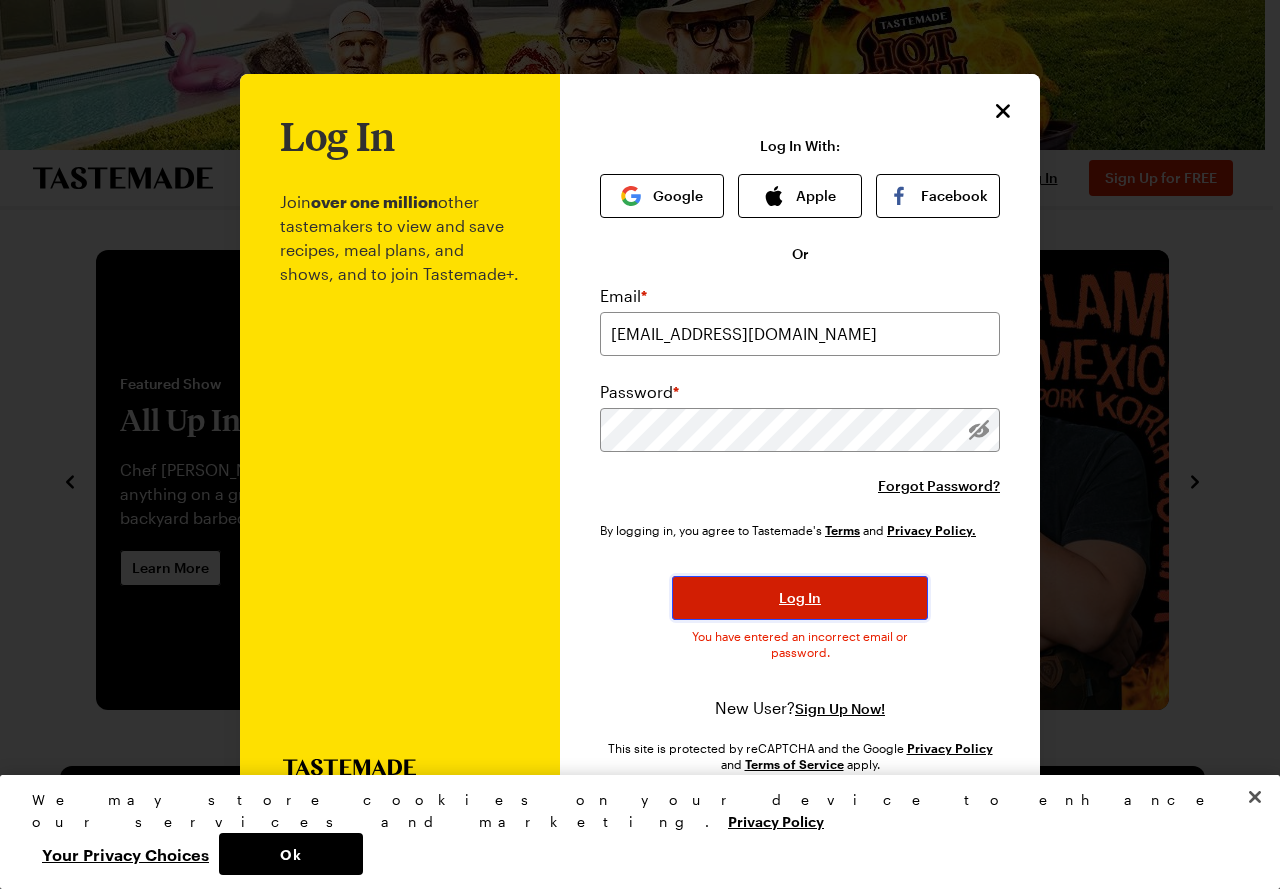 click on "Log In" at bounding box center (800, 598) 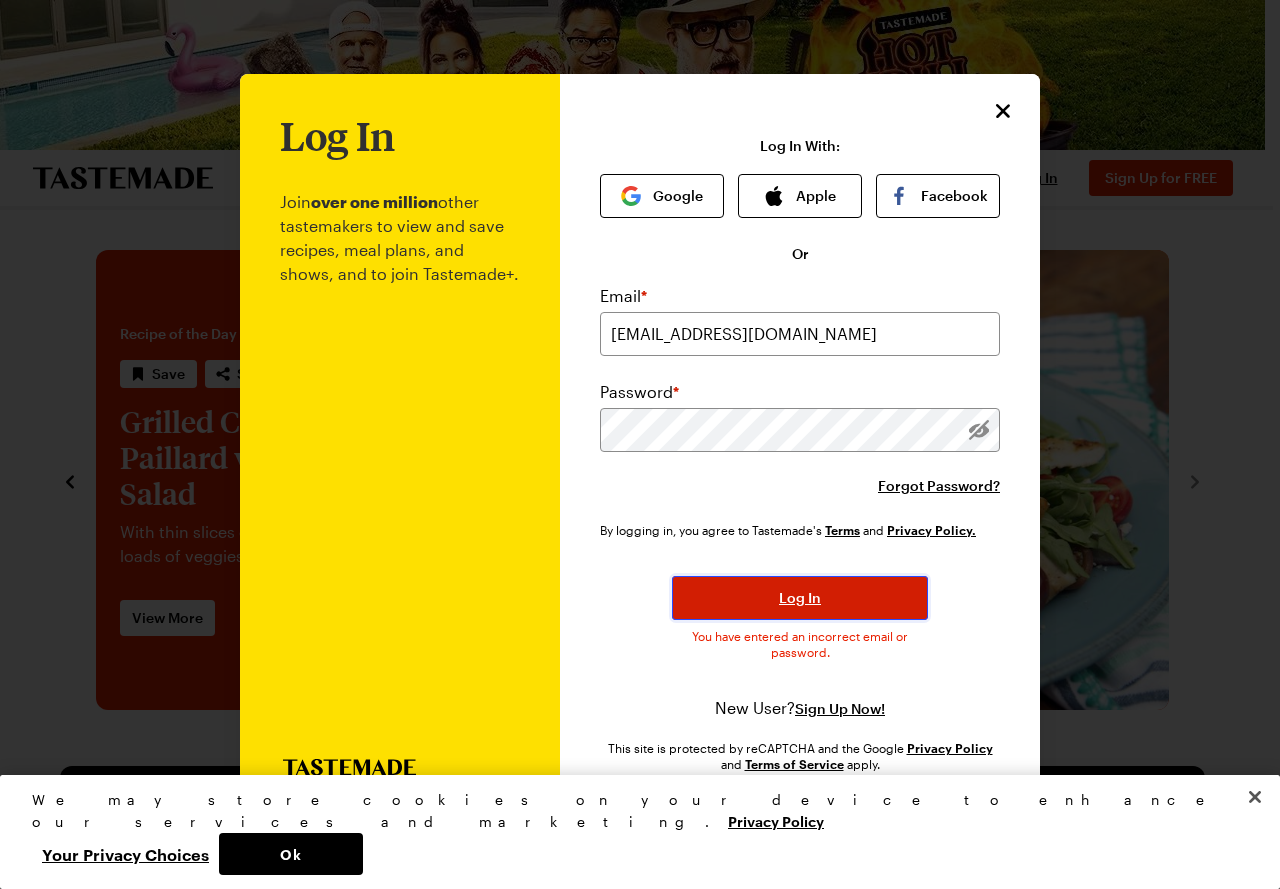 click on "Log In" at bounding box center [800, 598] 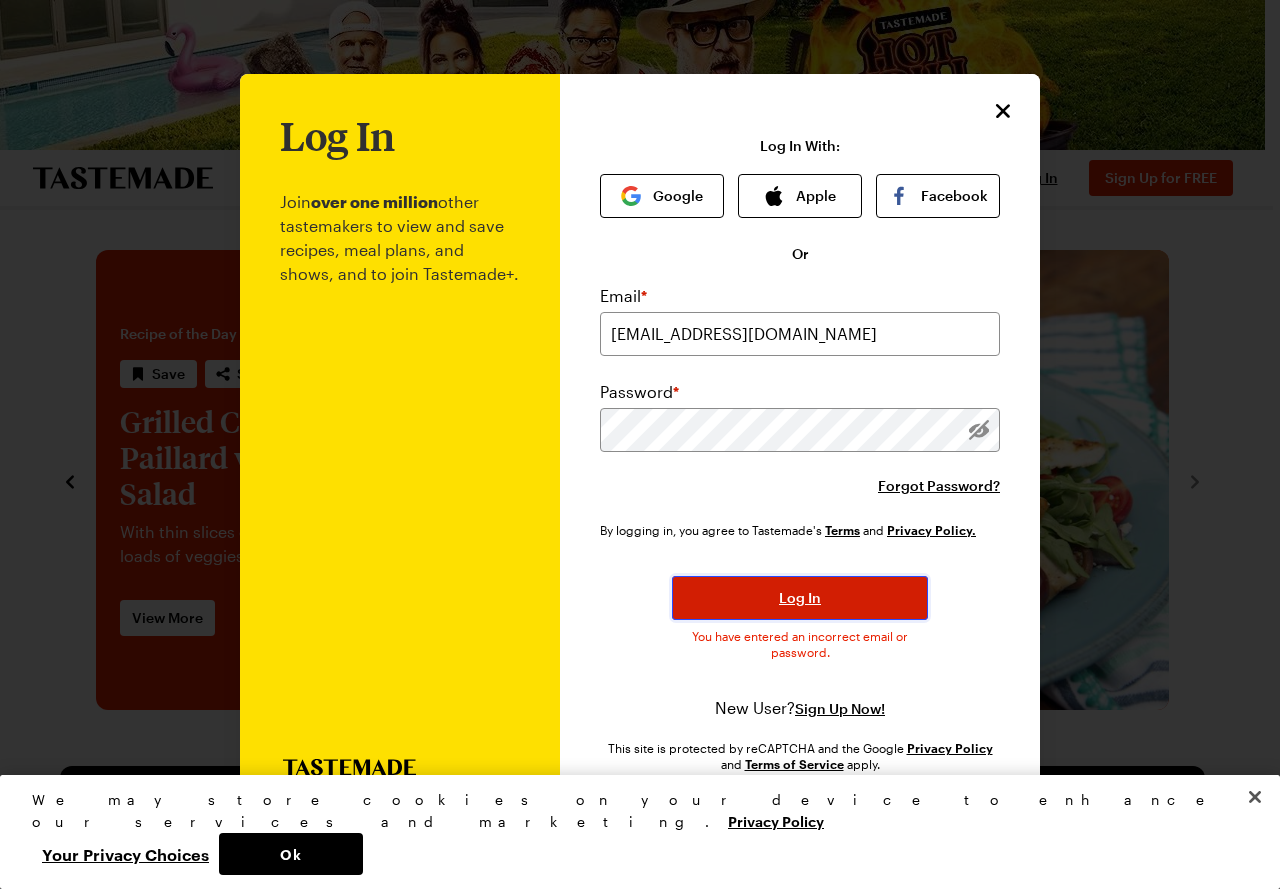 click on "Log In" at bounding box center [800, 598] 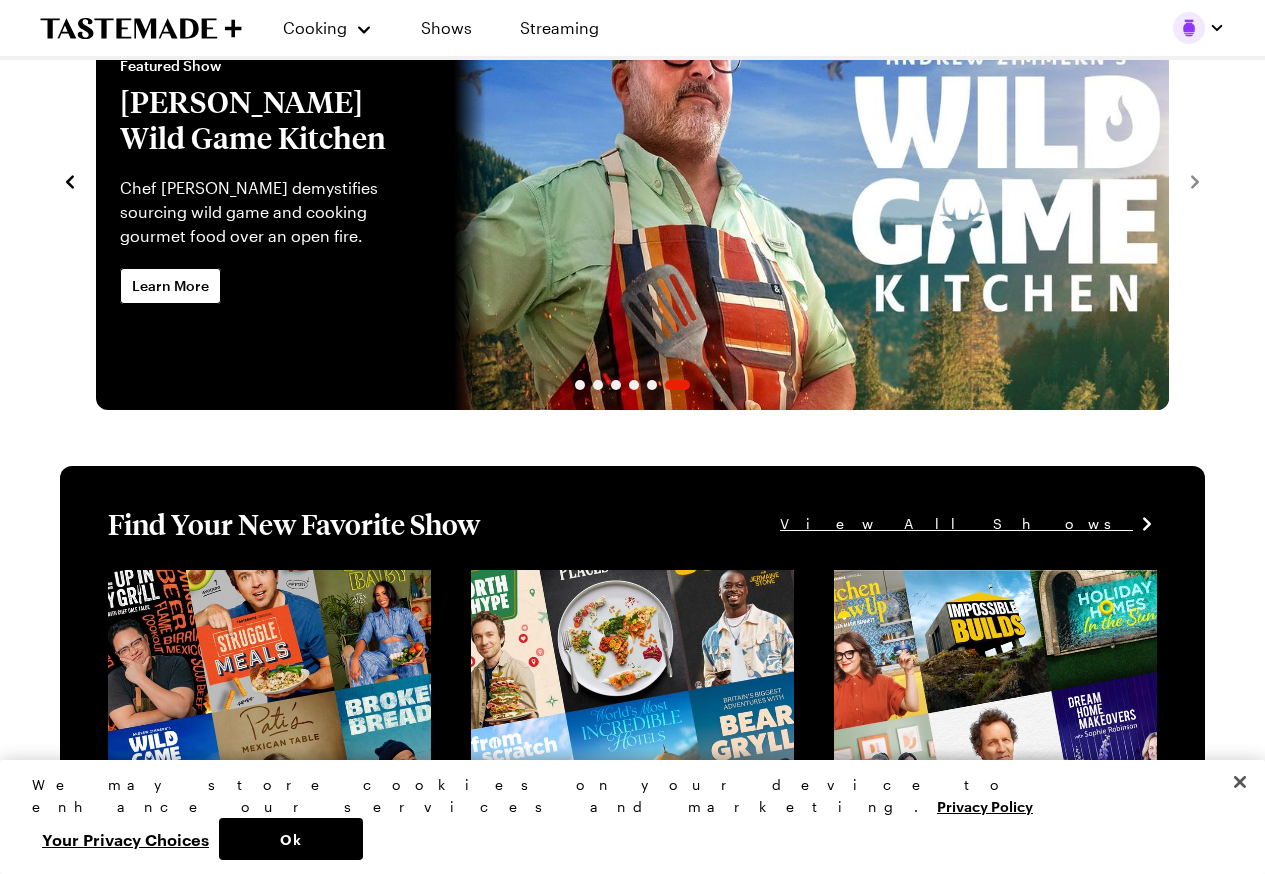 scroll, scrollTop: 0, scrollLeft: 0, axis: both 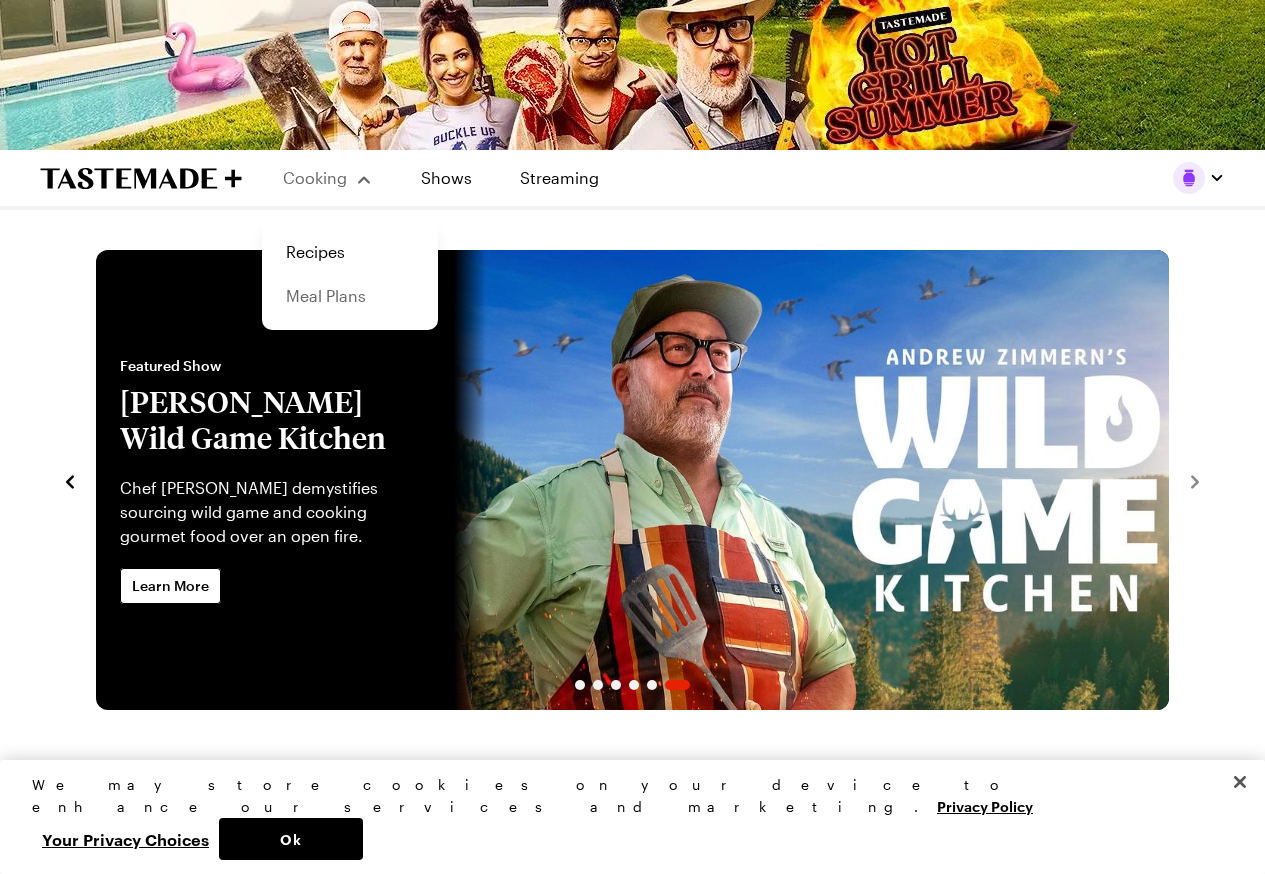click on "Meal Plans" at bounding box center (350, 296) 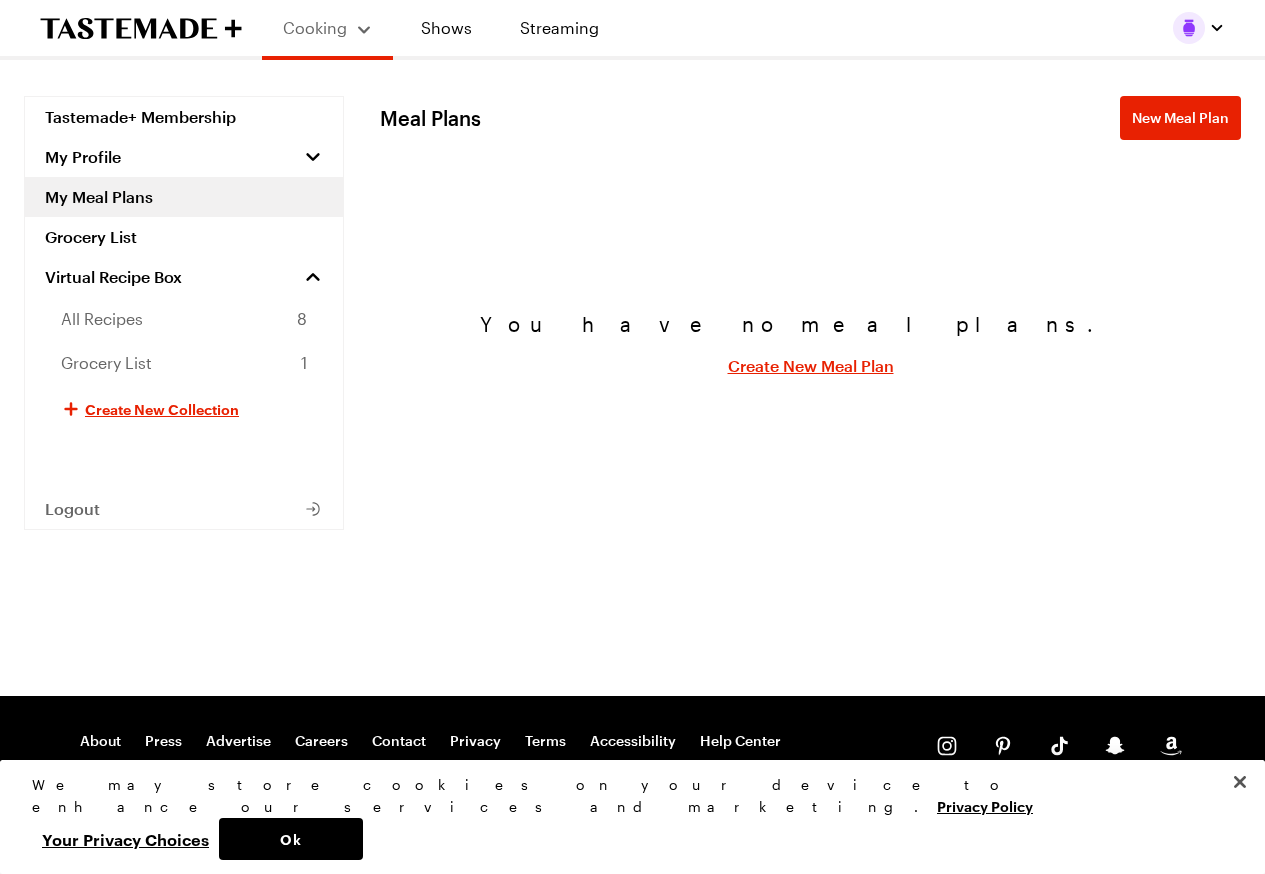 click on "Create New Meal Plan" at bounding box center (811, 366) 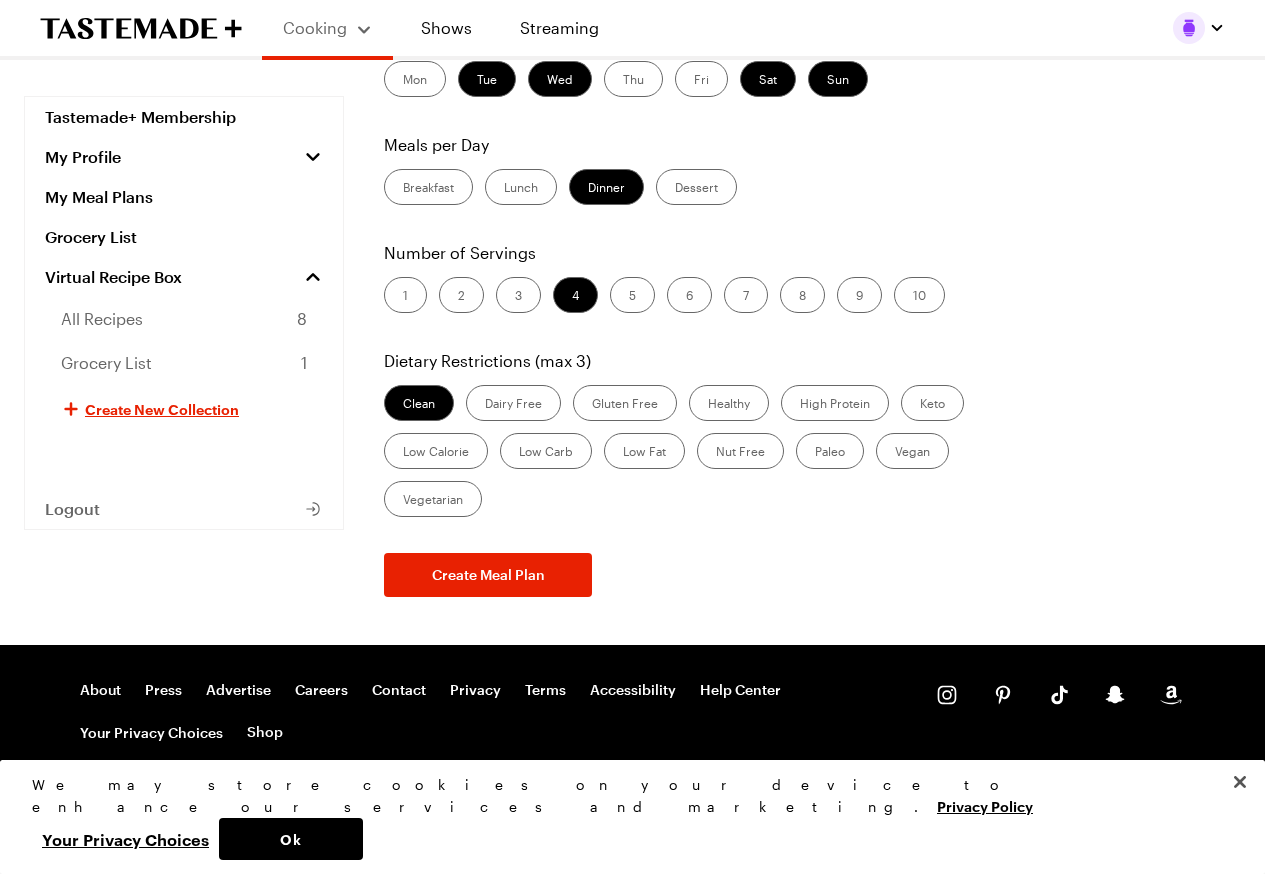 scroll, scrollTop: 166, scrollLeft: 0, axis: vertical 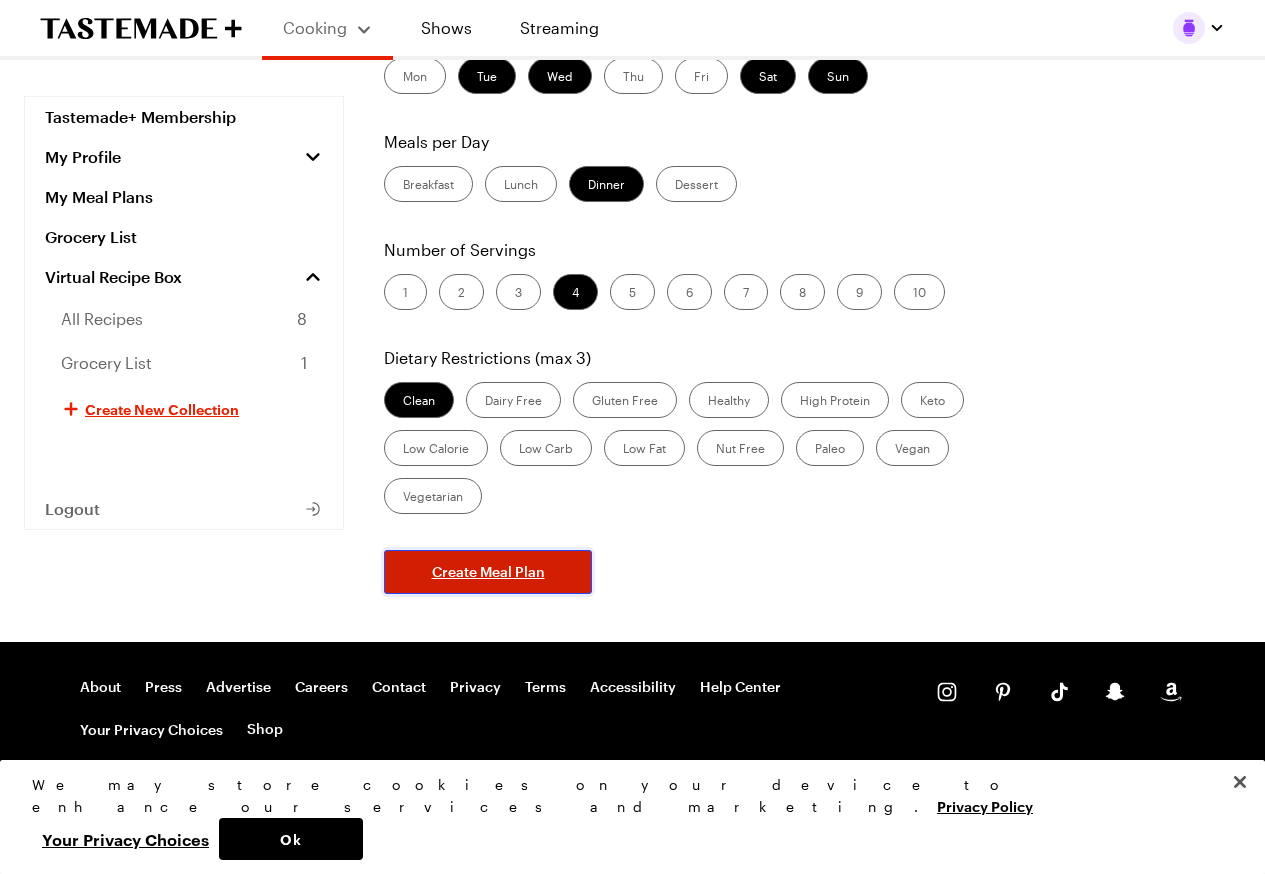 click on "Create Meal Plan" at bounding box center (488, 572) 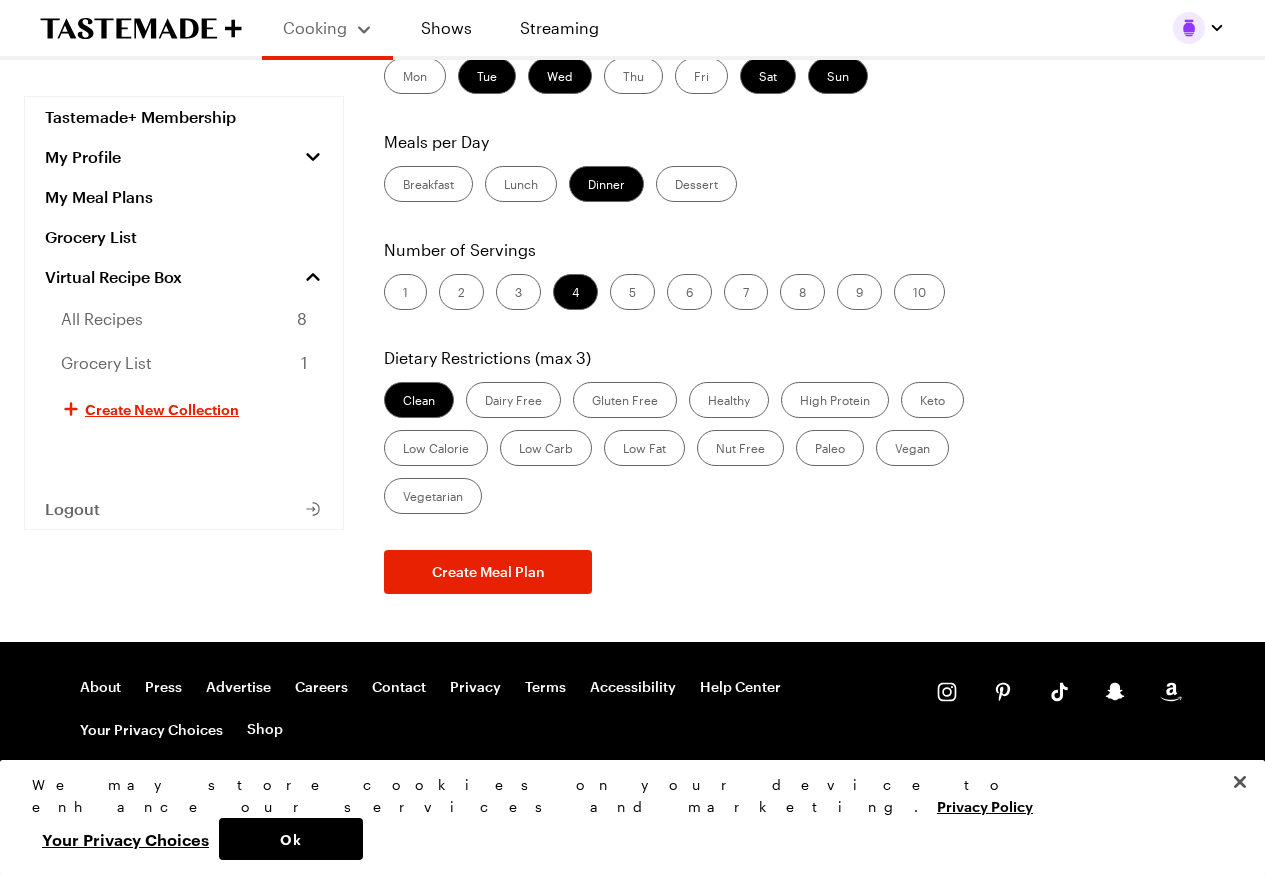 scroll, scrollTop: 0, scrollLeft: 0, axis: both 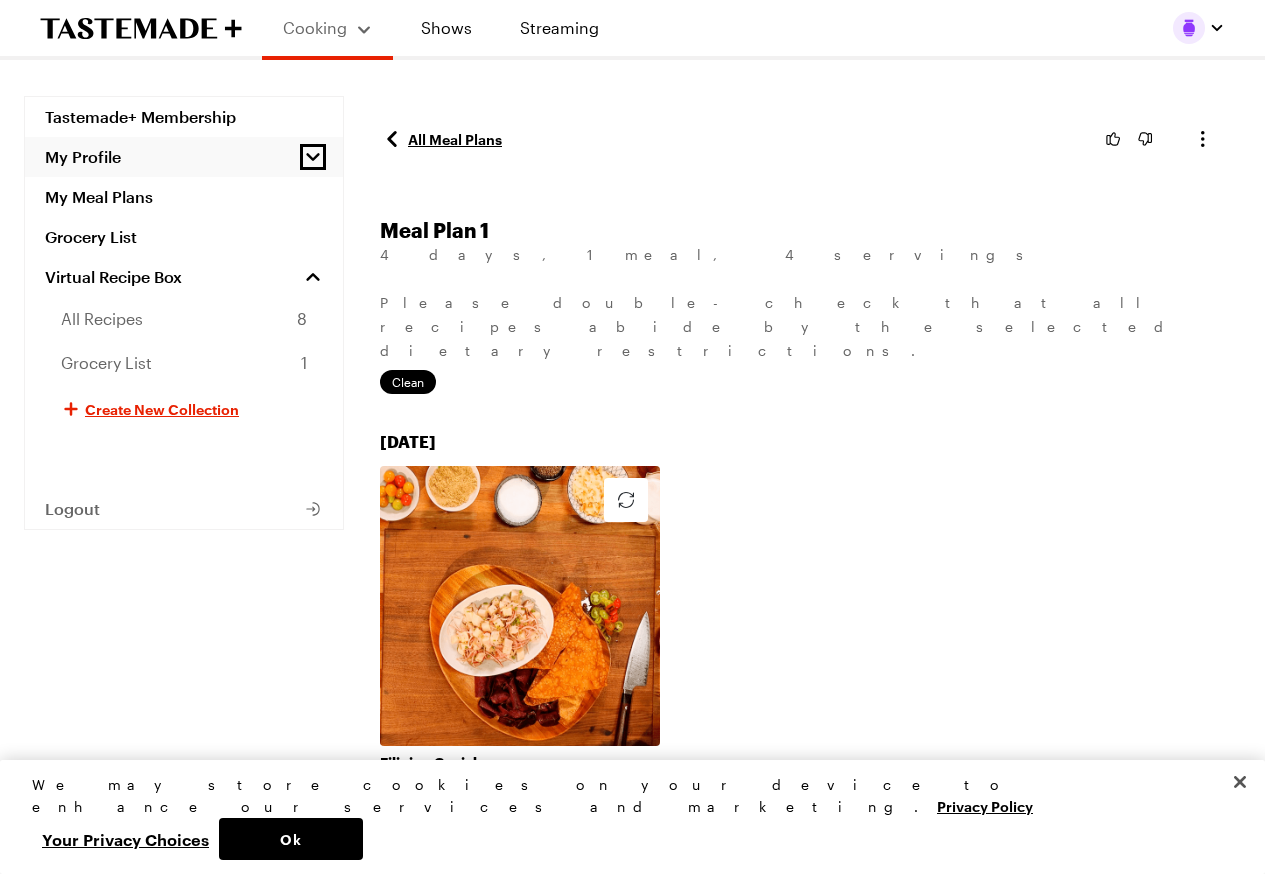 click 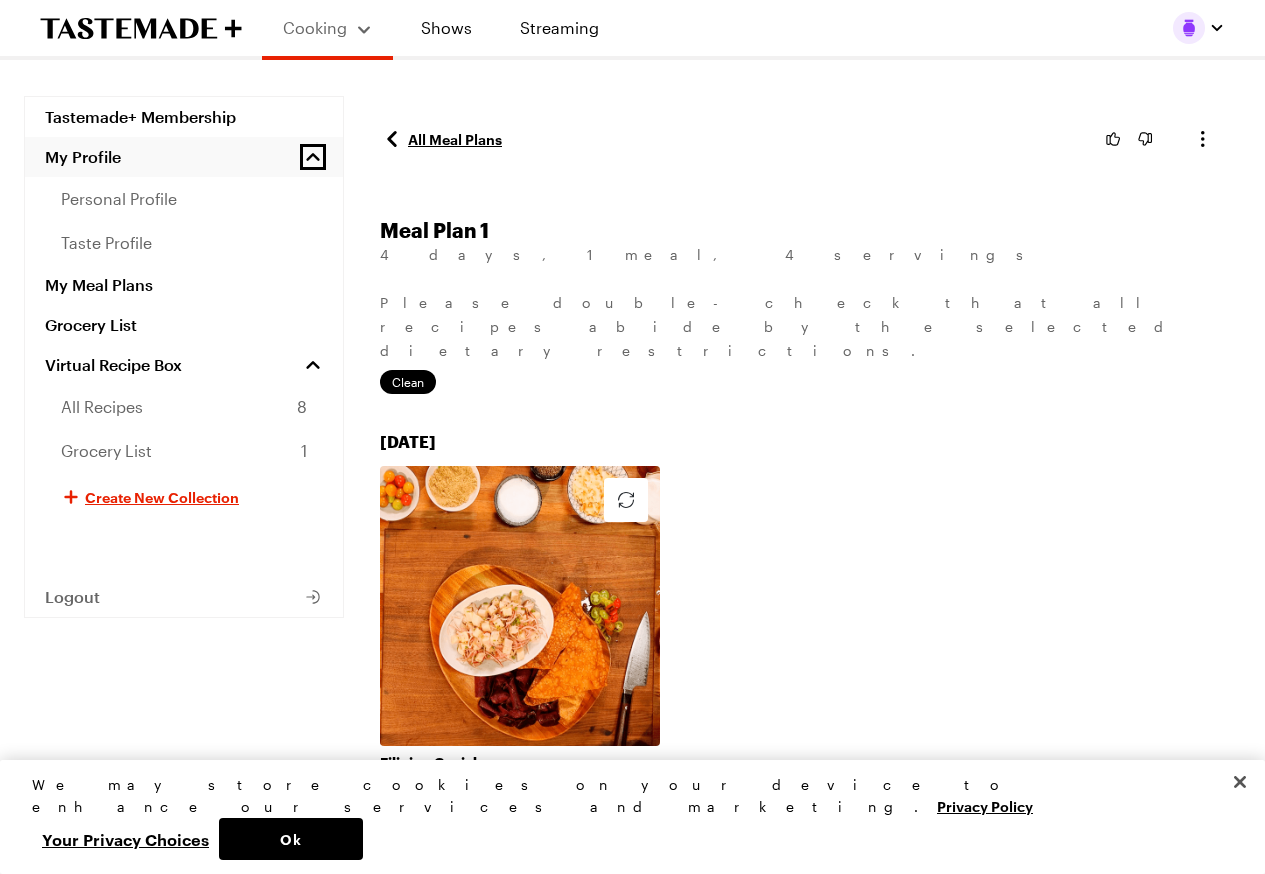 click 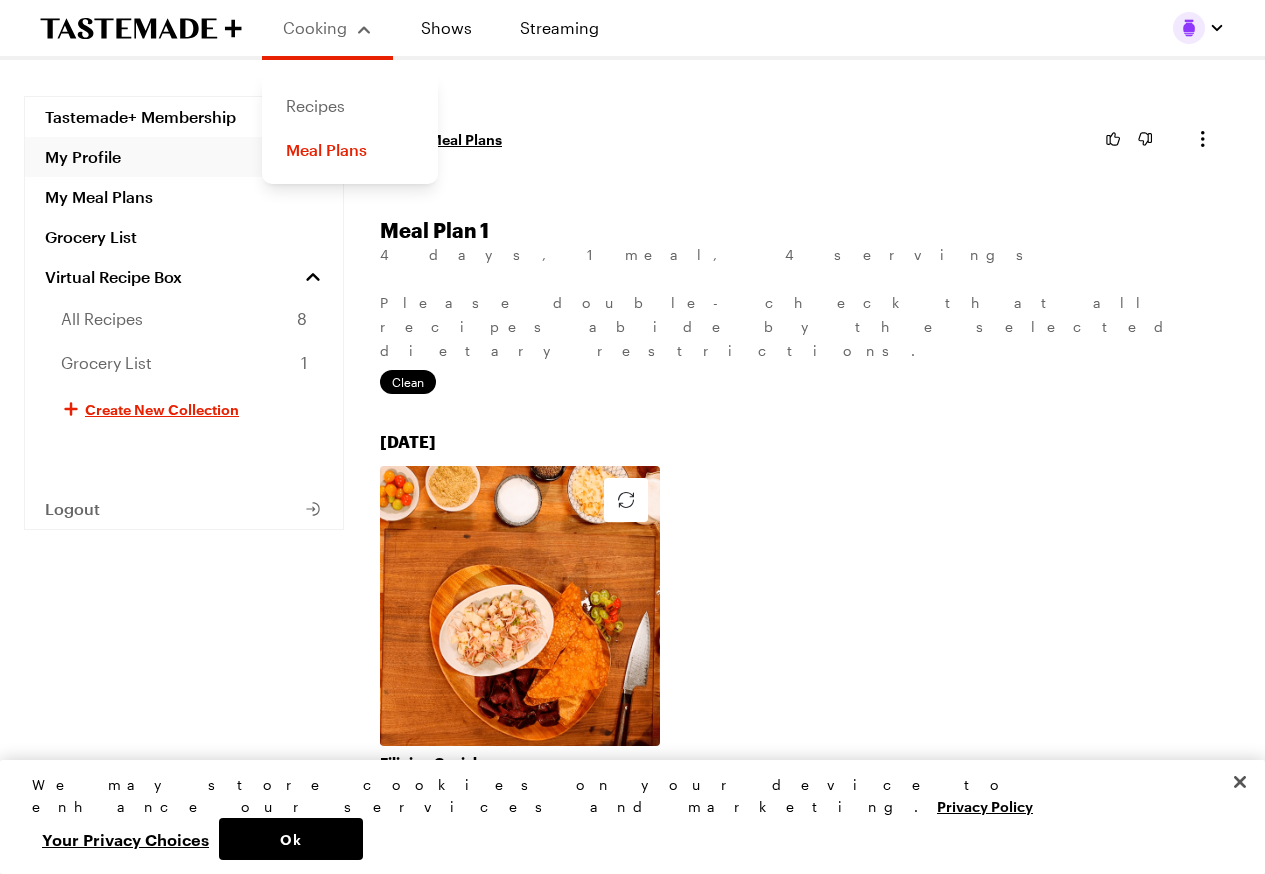 click on "Recipes" at bounding box center (350, 106) 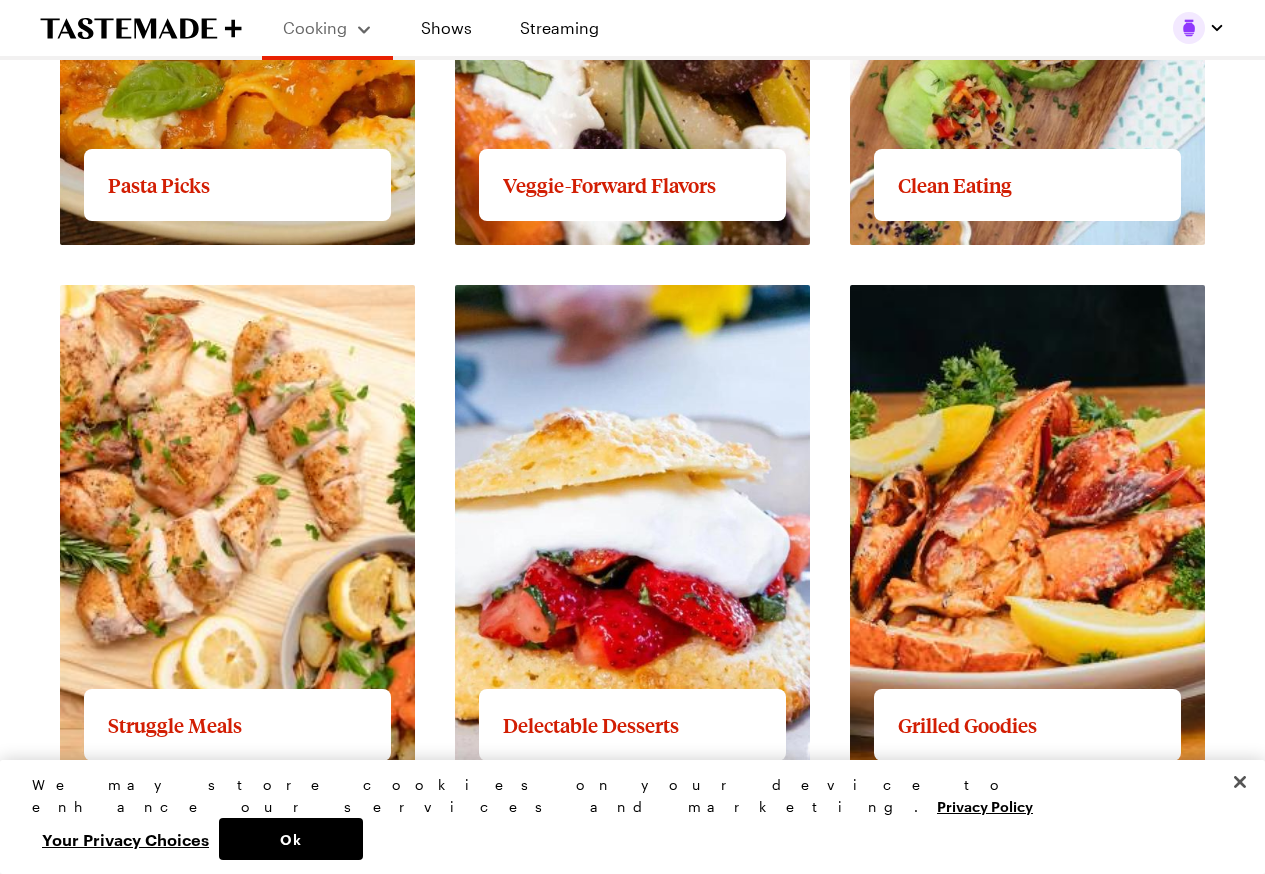 scroll, scrollTop: 2600, scrollLeft: 0, axis: vertical 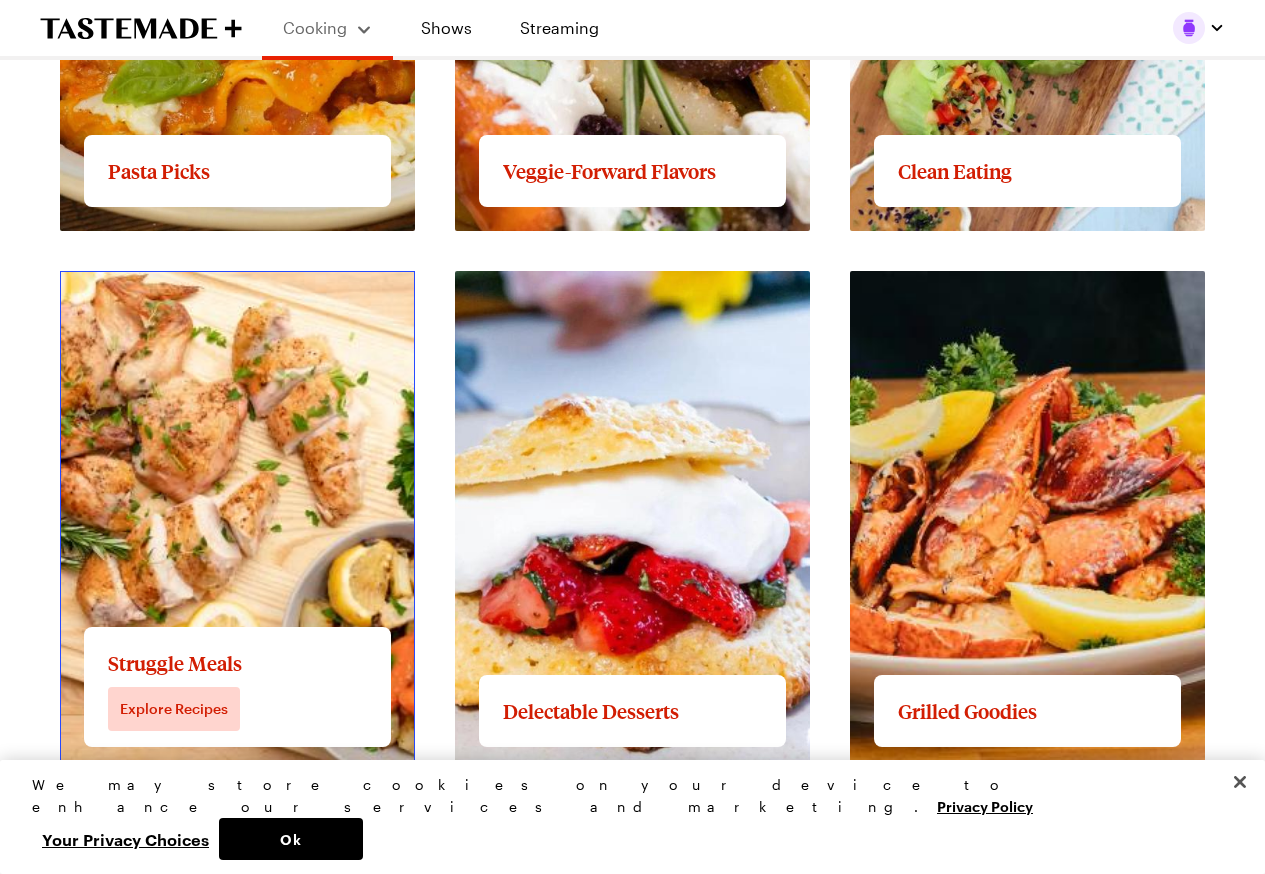 click on "View full content for Struggle Meals" at bounding box center [195, 282] 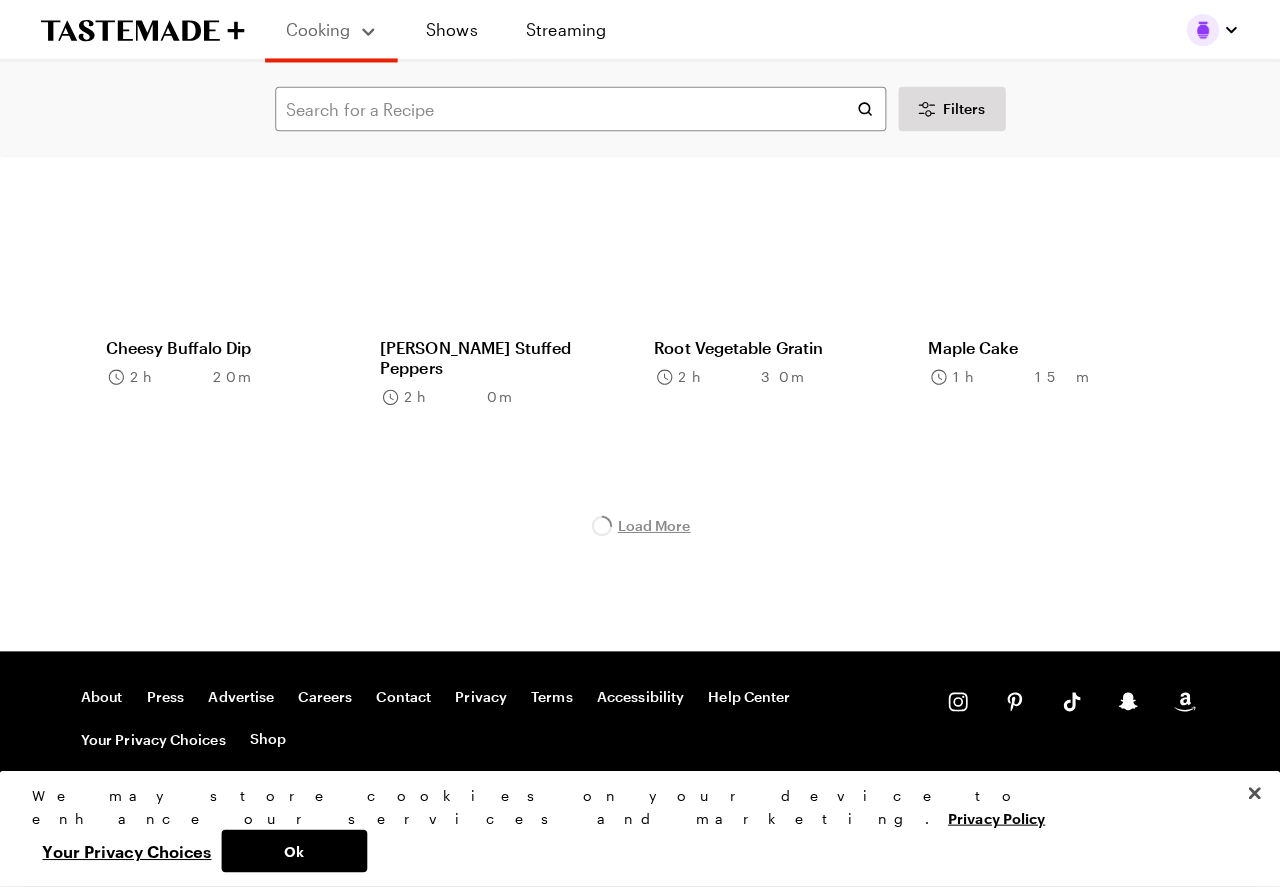 scroll, scrollTop: 0, scrollLeft: 0, axis: both 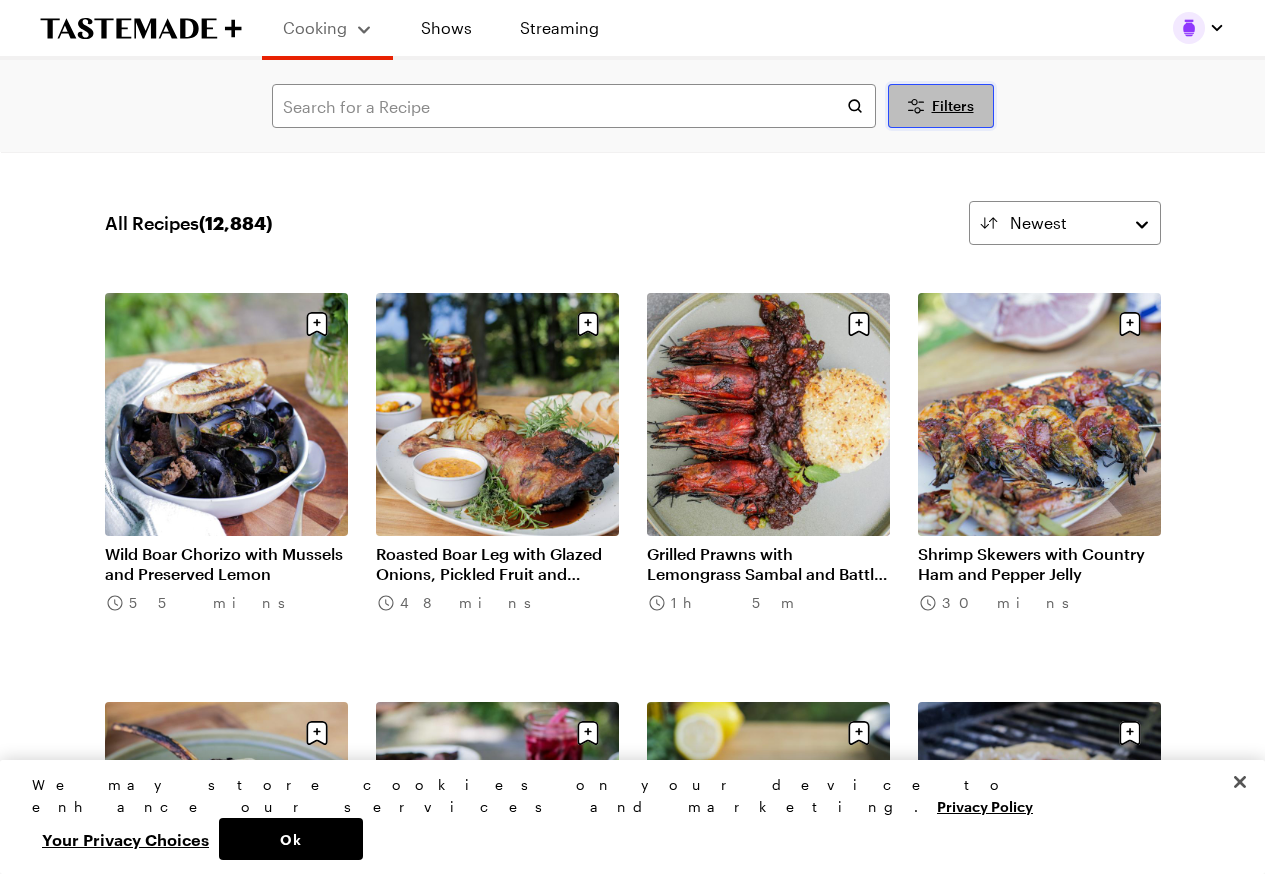 click on "Filters" at bounding box center (953, 106) 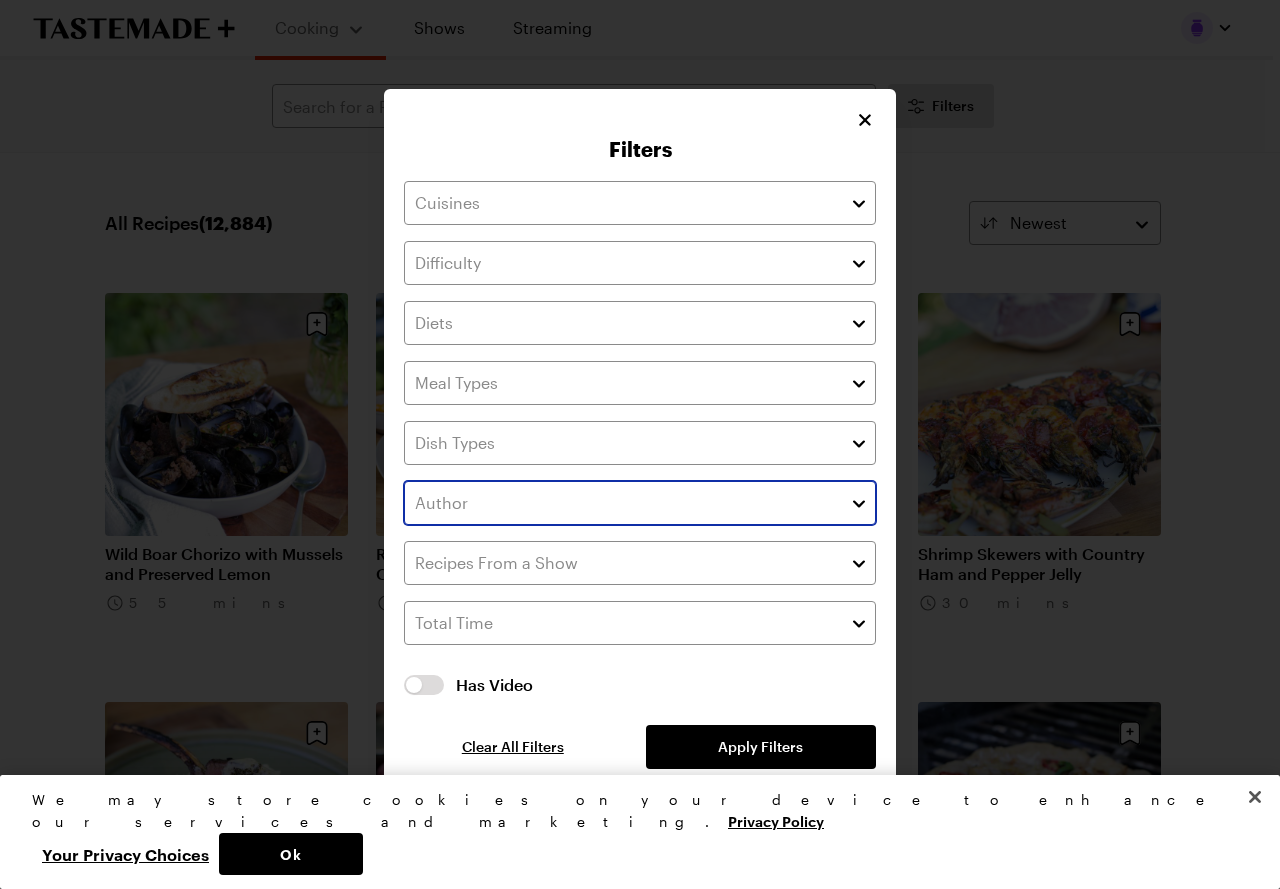 click at bounding box center (859, 503) 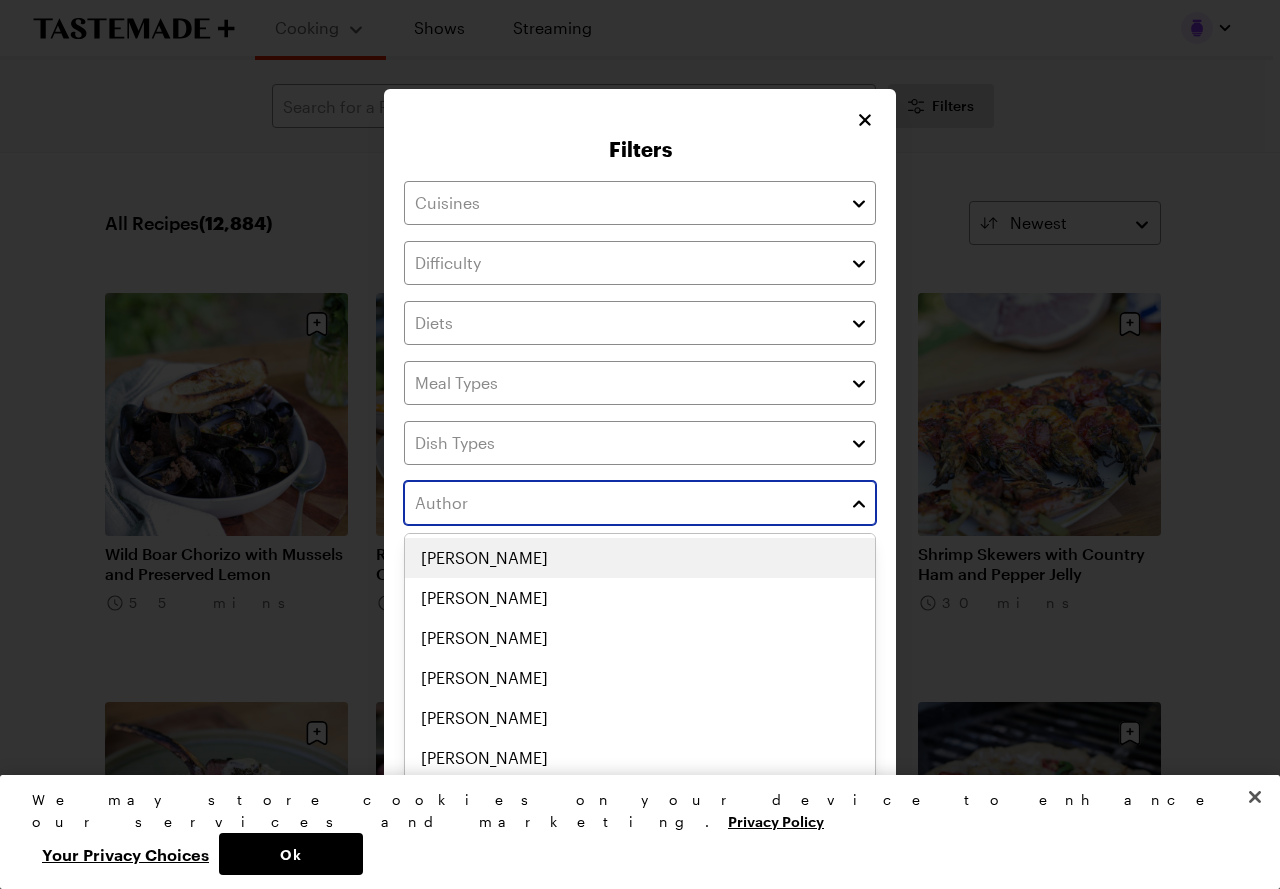 click at bounding box center (859, 503) 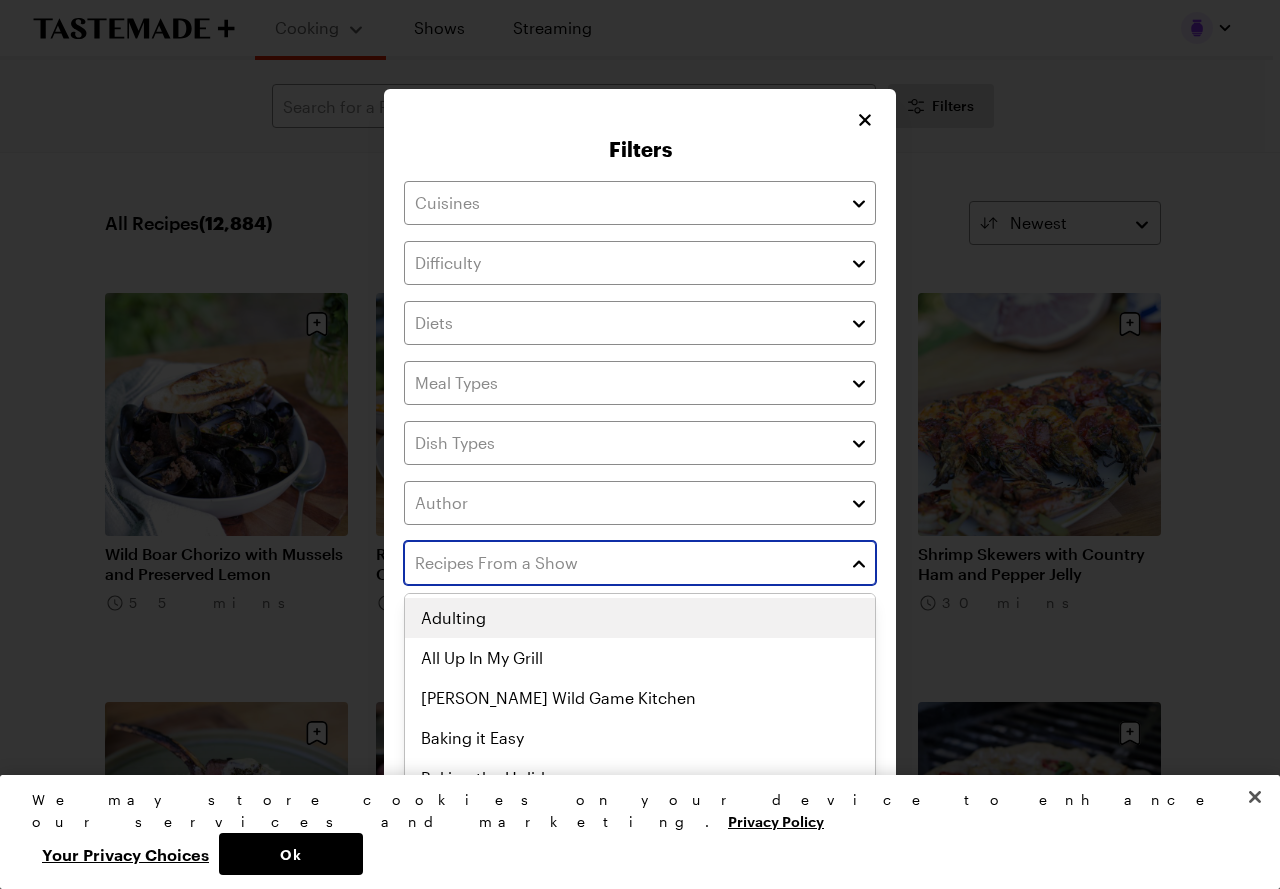 click at bounding box center [859, 563] 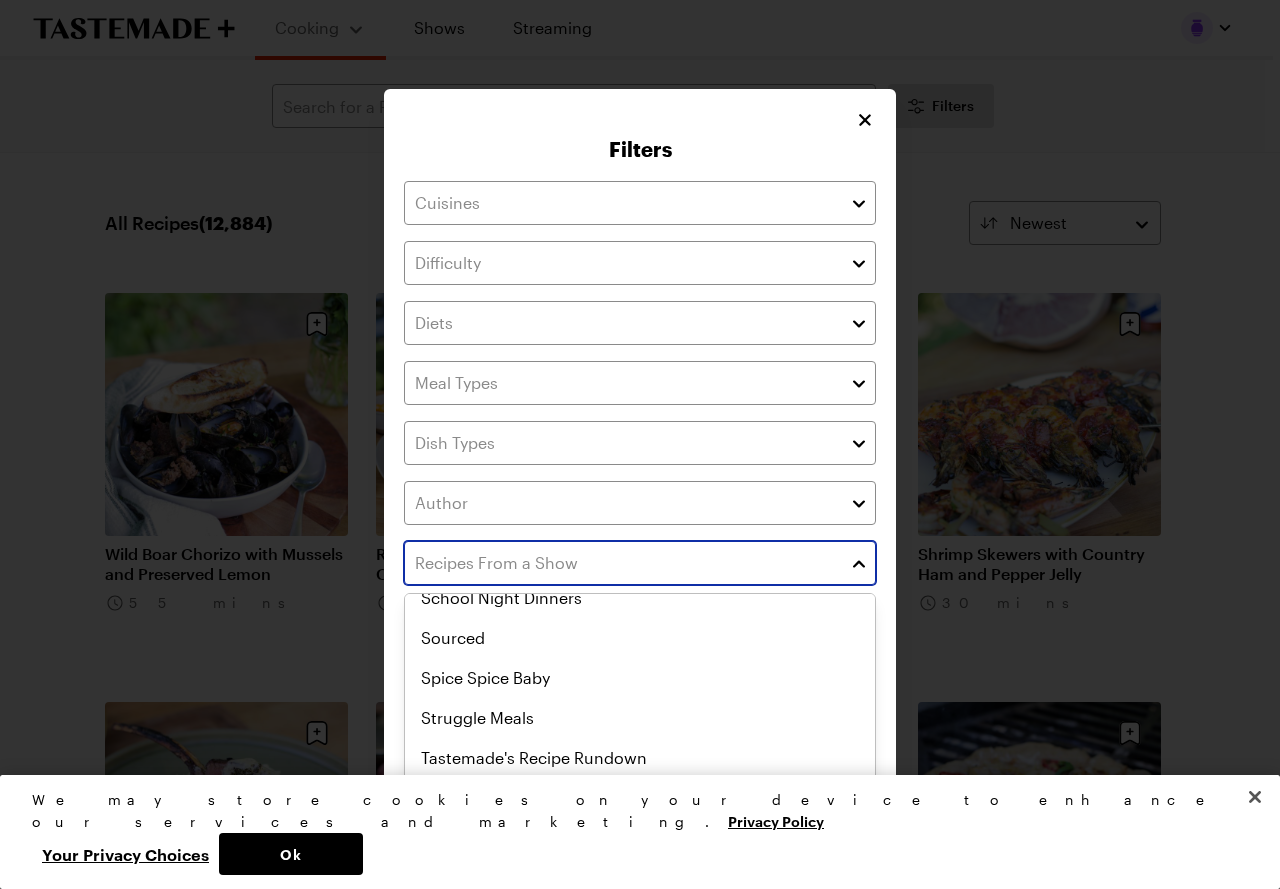 scroll, scrollTop: 1116, scrollLeft: 0, axis: vertical 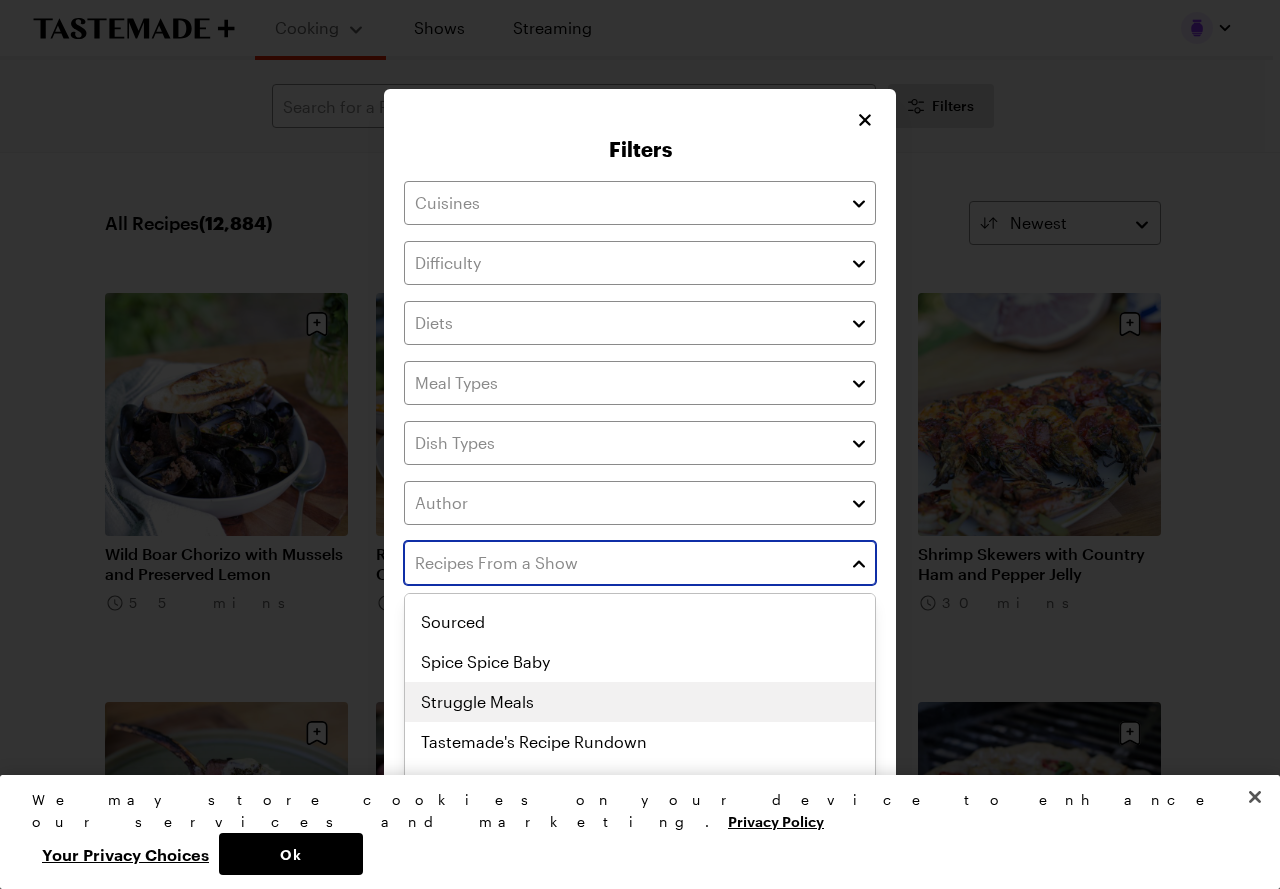 click on "Adulting All Up In My Grill [PERSON_NAME] Wild Game Kitchen Baking it Easy Baking the Holidays Barbecue: Life of Fire Behind The Dish Chaats of [GEOGRAPHIC_DATA] Cooking with [PERSON_NAME] With Pride Dinner Party People Don't Panic Pantry Forking Delicious: 100 Iconic Dishes Gamer Snacks Grill Week 2025 If These Meals Could Talk [PERSON_NAME] Italy [PERSON_NAME]: Fast & Simple [PERSON_NAME]: Seasons Just Jen Lightened Up Mad Good Food Make this Tonight [PERSON_NAME]'s Family Favourites Pinterest's Deliciously Entertaining Raw. Vegan. Not Gross. Recipe for Love School Night Dinners Sourced Spice Spice Baby Struggle Meals Tastemade's Recipe Rundown The Unruly [PERSON_NAME] With [PERSON_NAME]" at bounding box center [640, -398] 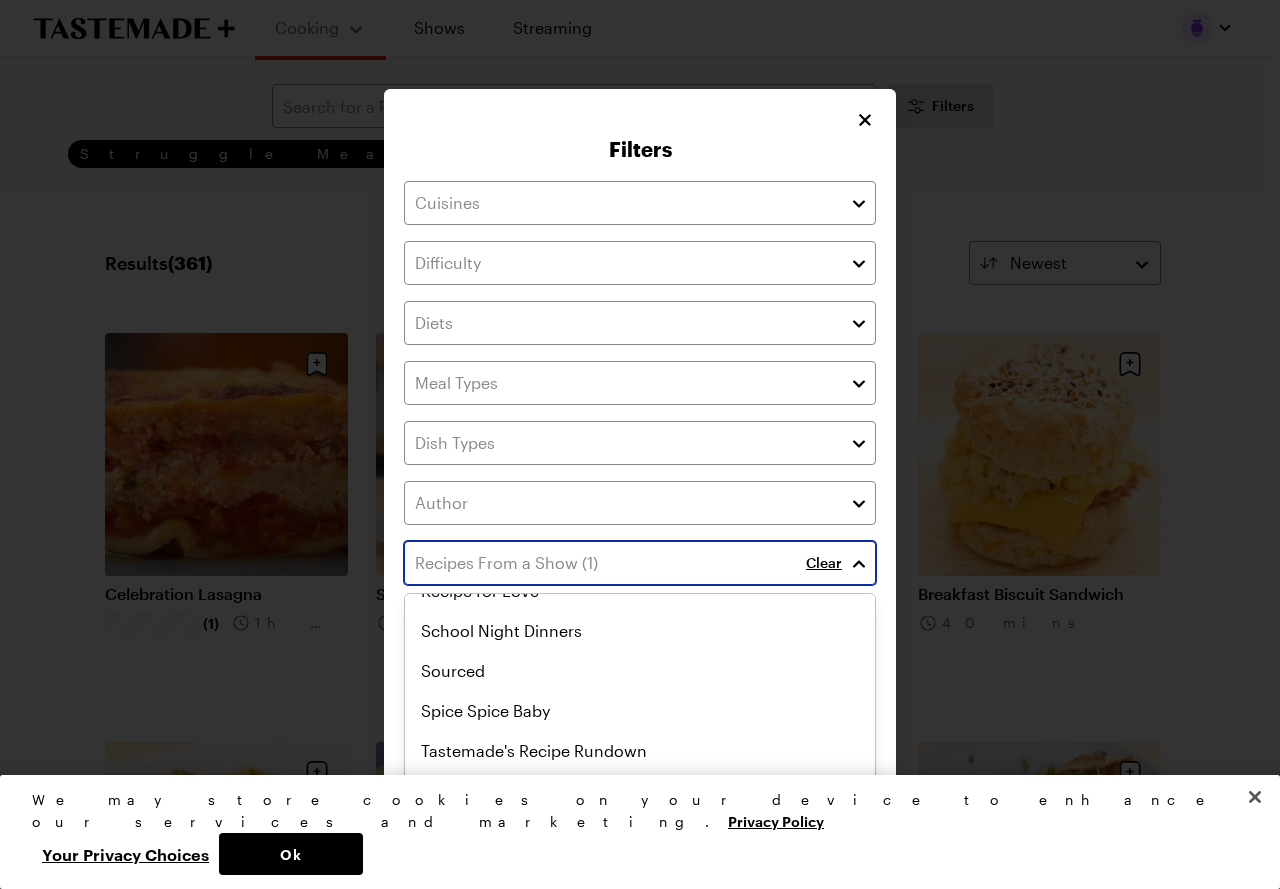 scroll, scrollTop: 1125, scrollLeft: 0, axis: vertical 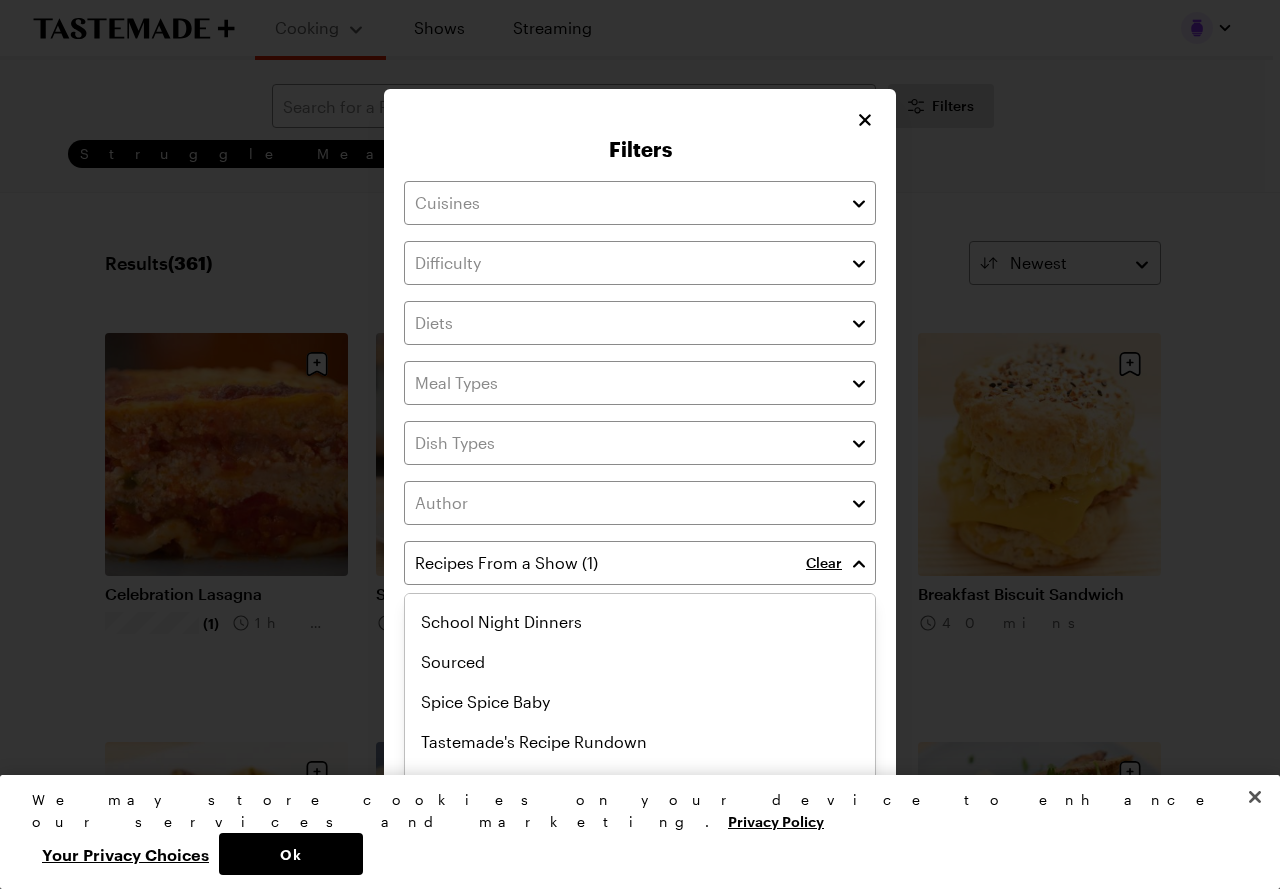 click on "Filters Clear Has Video Has Video Clear All Filters Apply Filters" at bounding box center (640, 444) 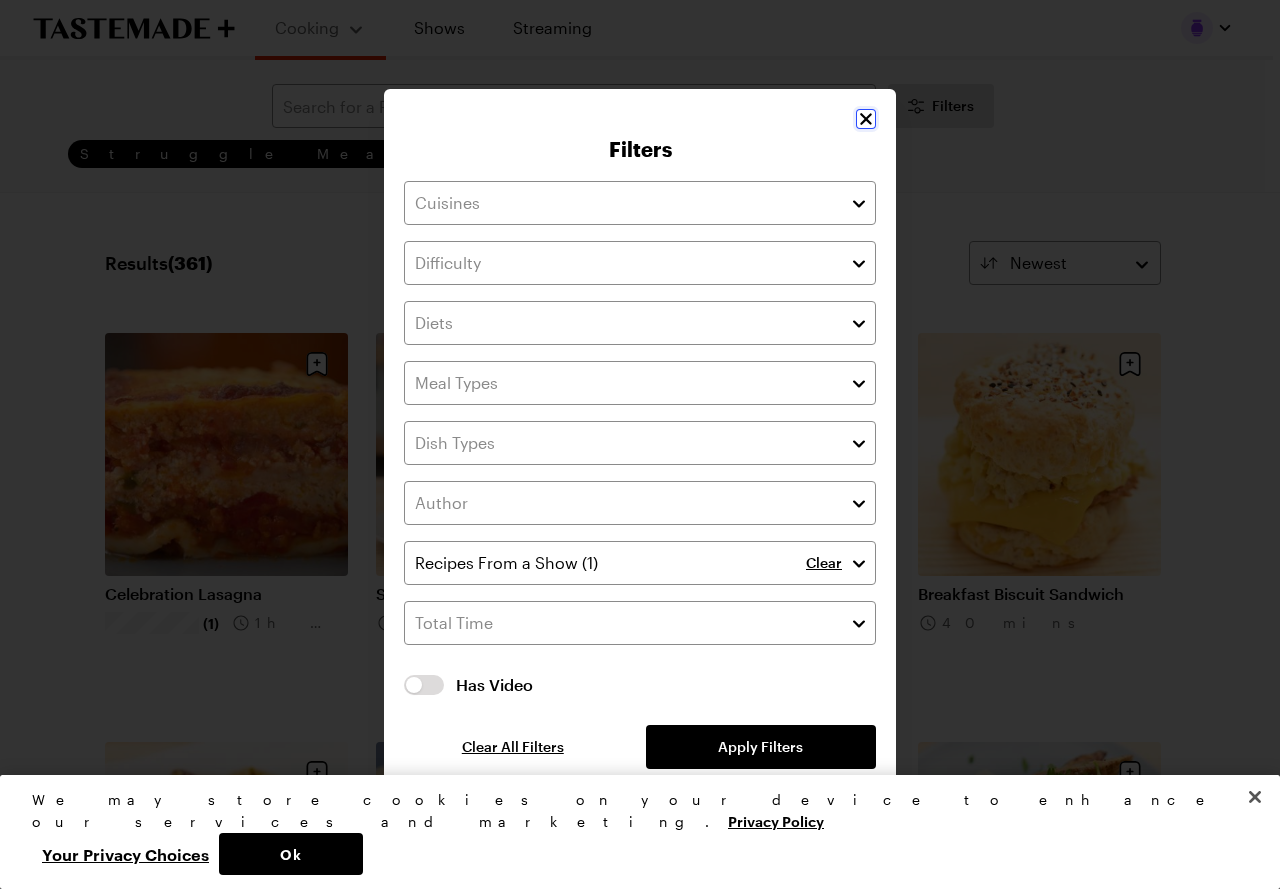 click 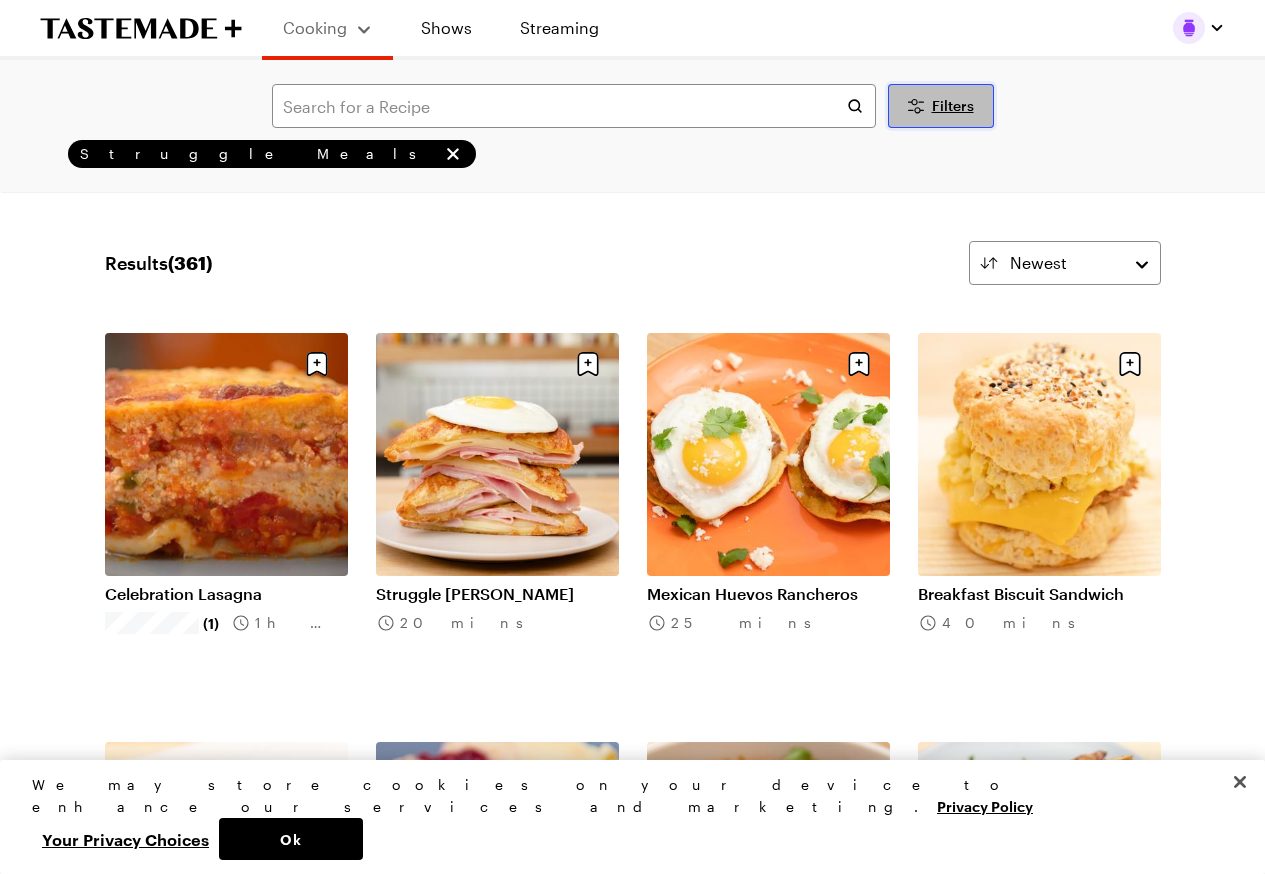 click on "Filters" at bounding box center [941, 106] 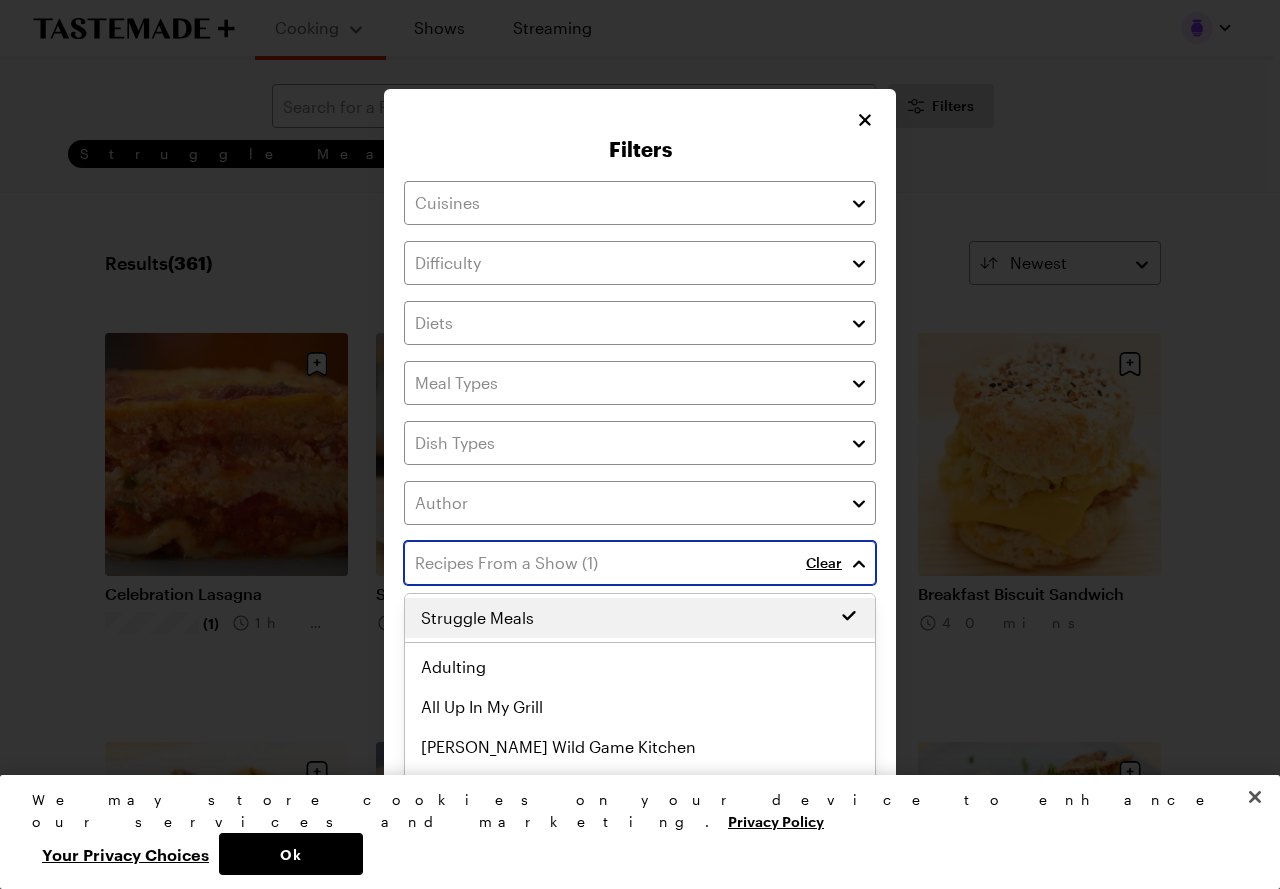 click at bounding box center (859, 563) 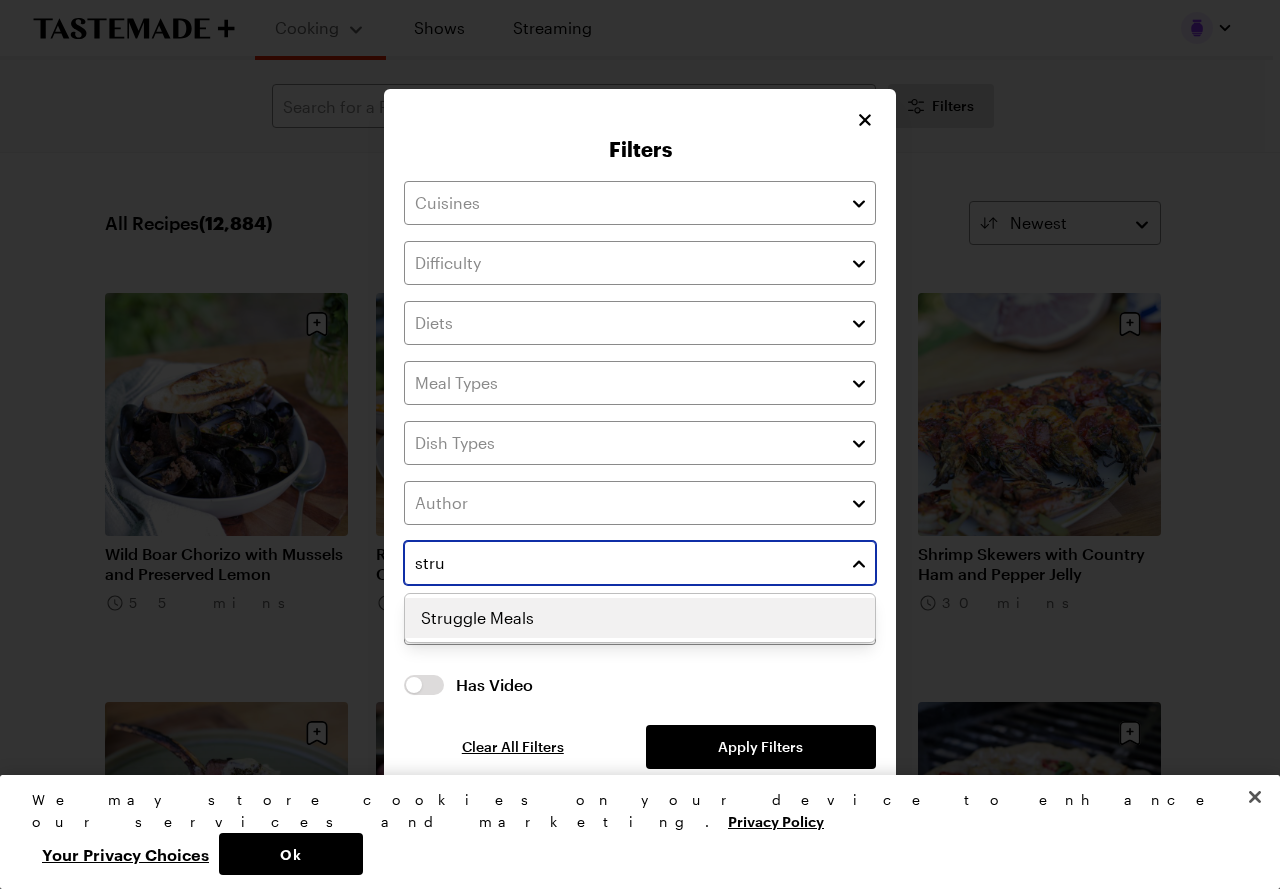 type on "strug" 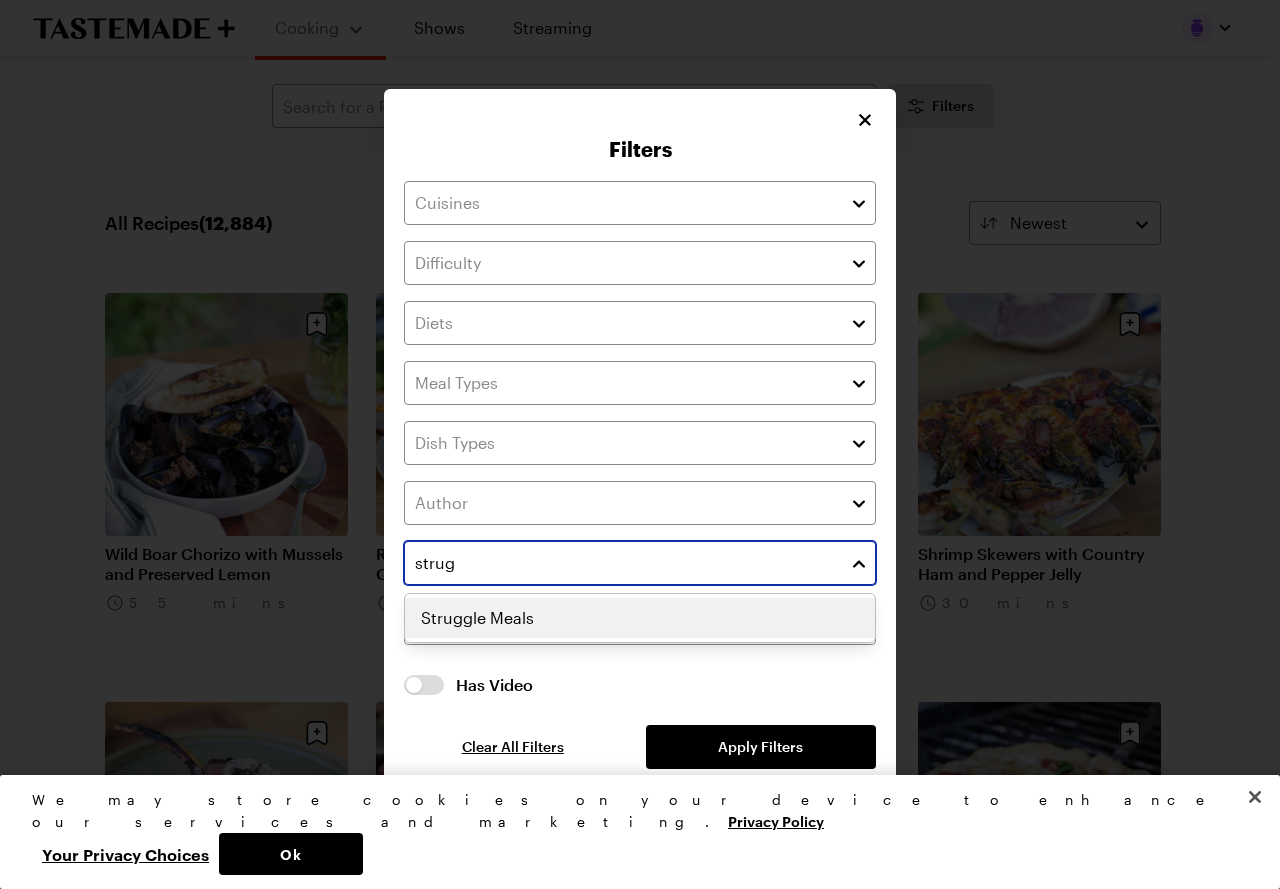 click on "Struggle Meals" at bounding box center [640, 618] 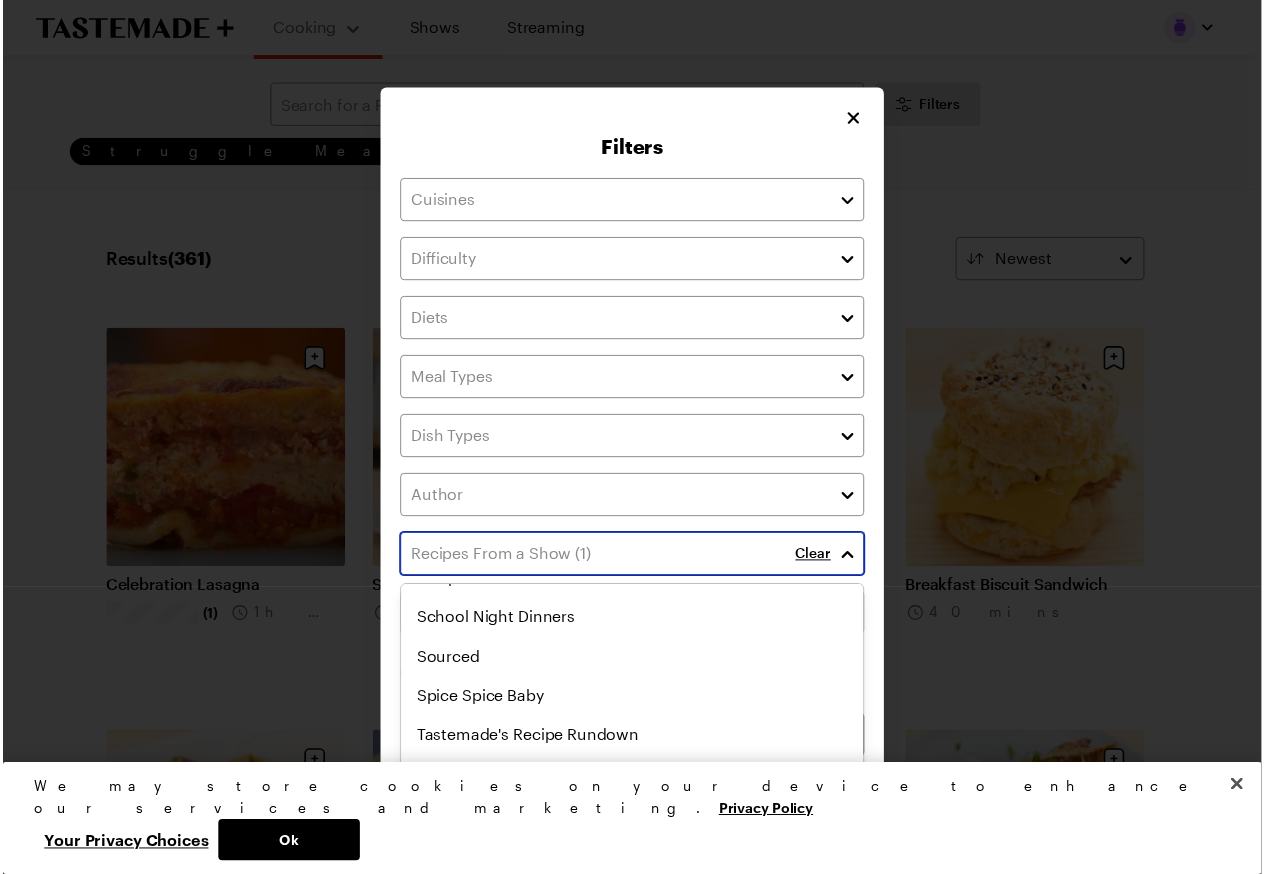 scroll, scrollTop: 1125, scrollLeft: 0, axis: vertical 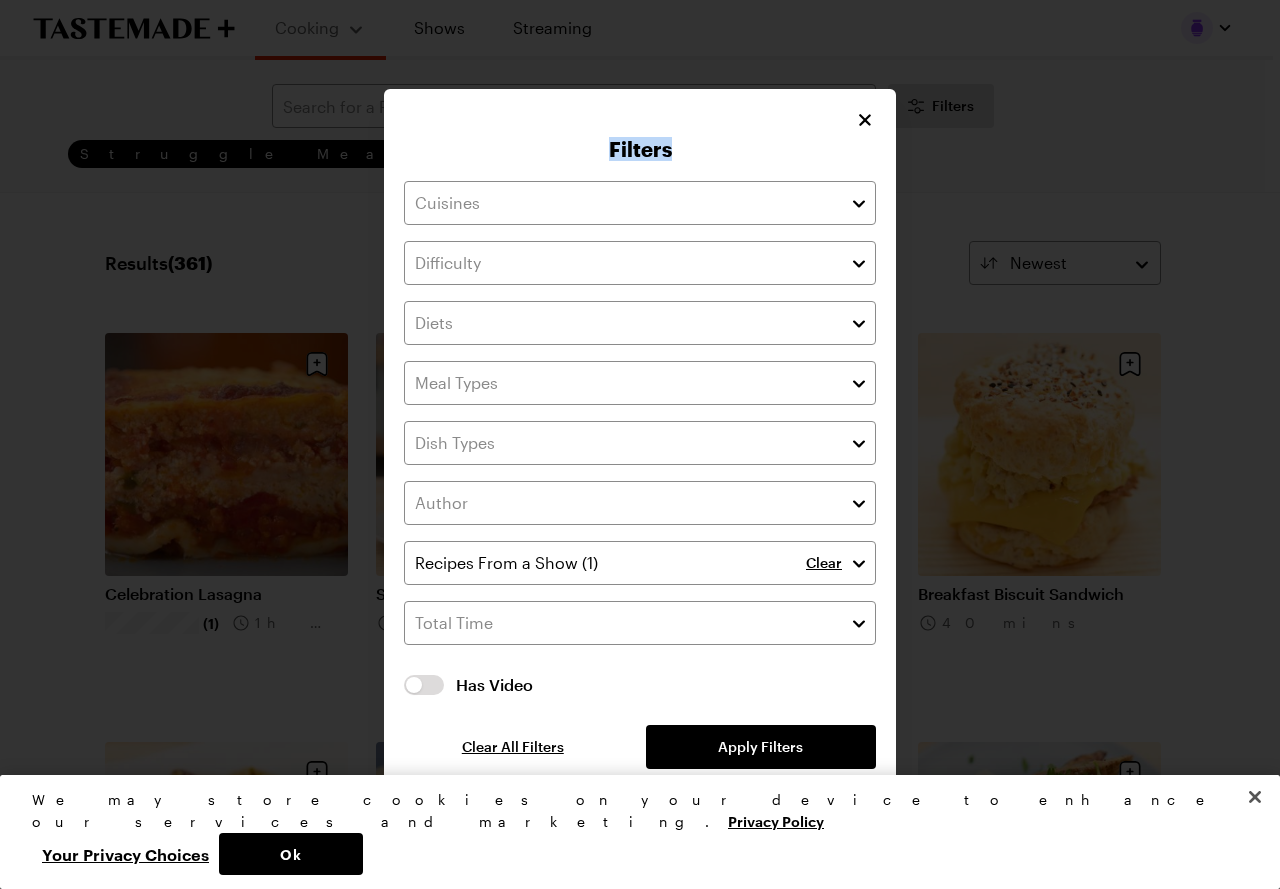 drag, startPoint x: 782, startPoint y: 118, endPoint x: 772, endPoint y: 47, distance: 71.70077 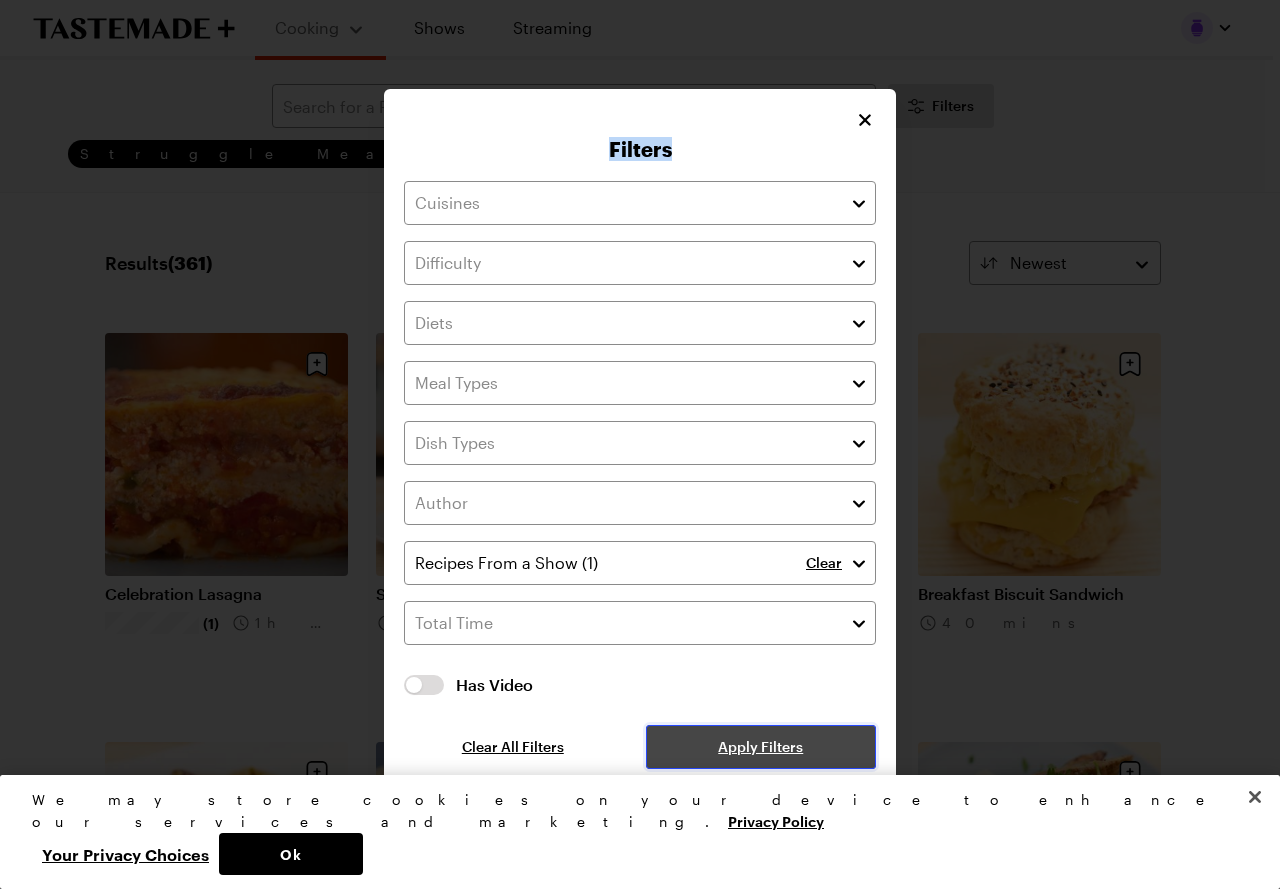 click on "Apply Filters" at bounding box center [761, 747] 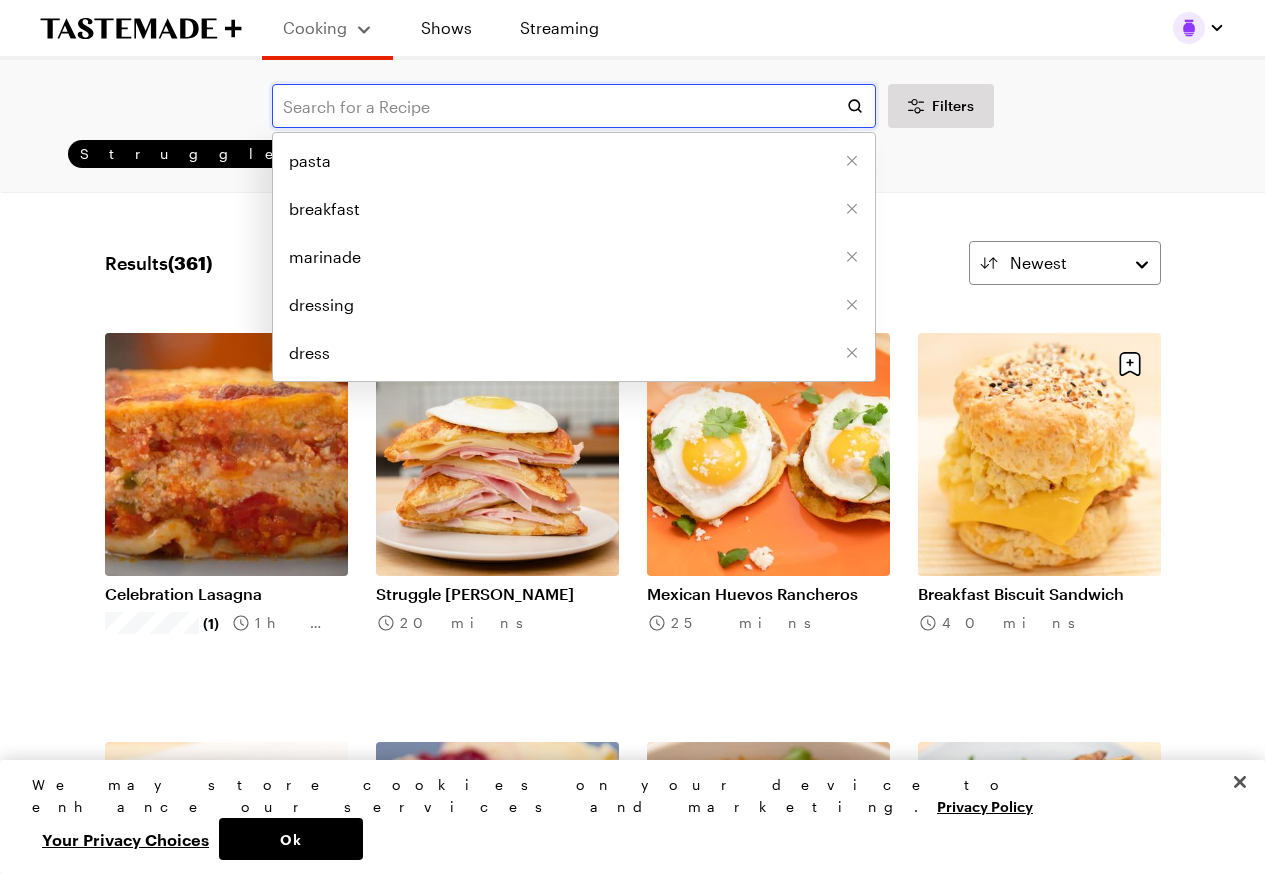 click at bounding box center [574, 106] 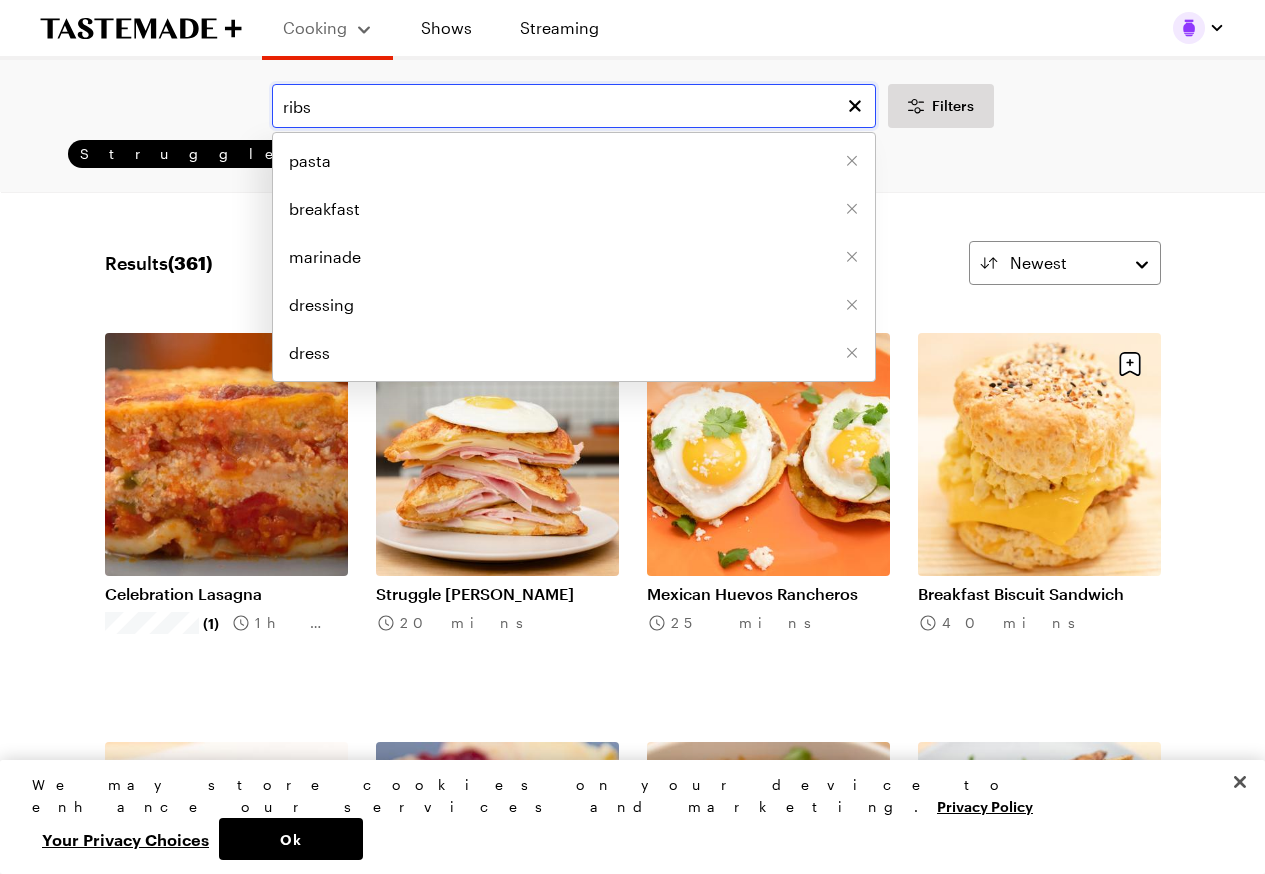 type on "ribs" 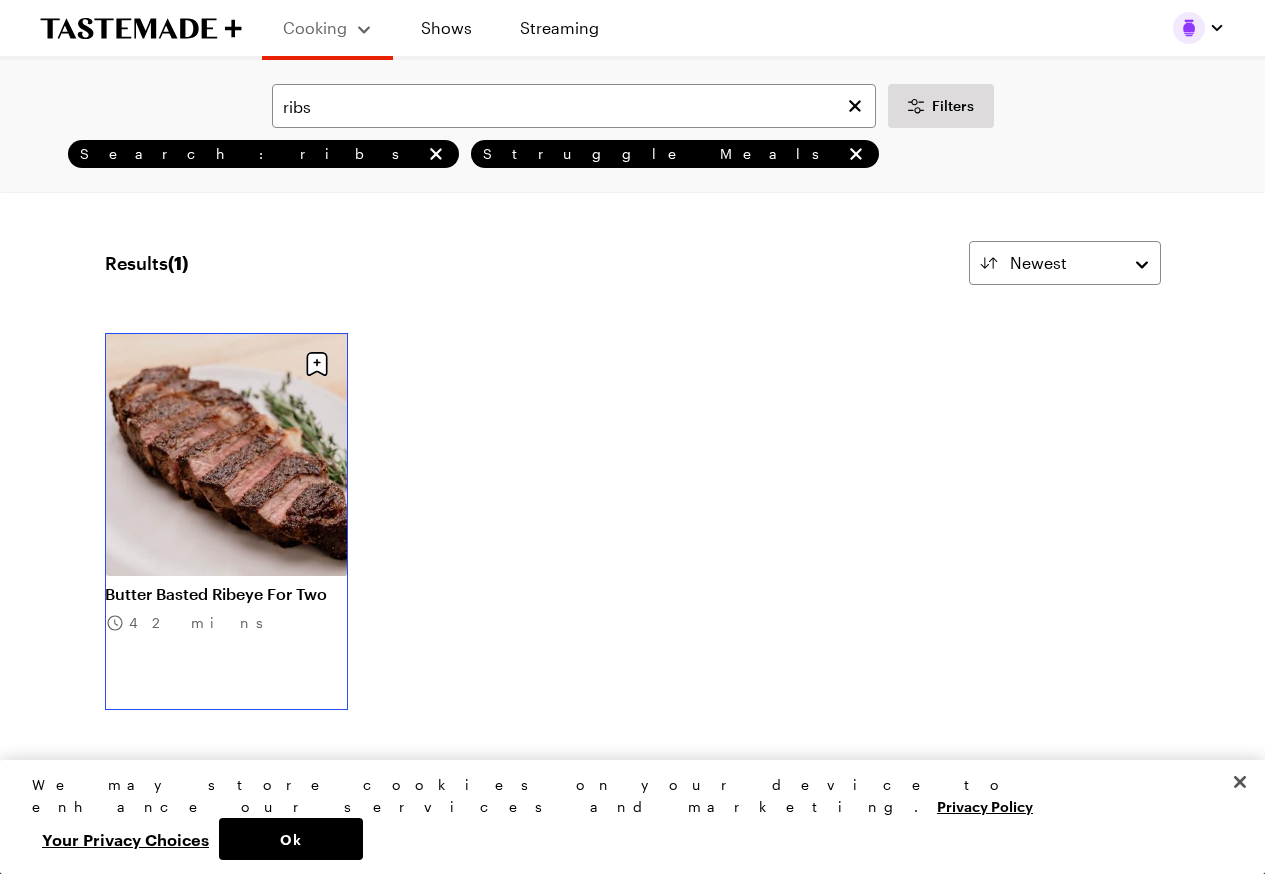 click on "Butter Basted Ribeye For Two" at bounding box center (226, 594) 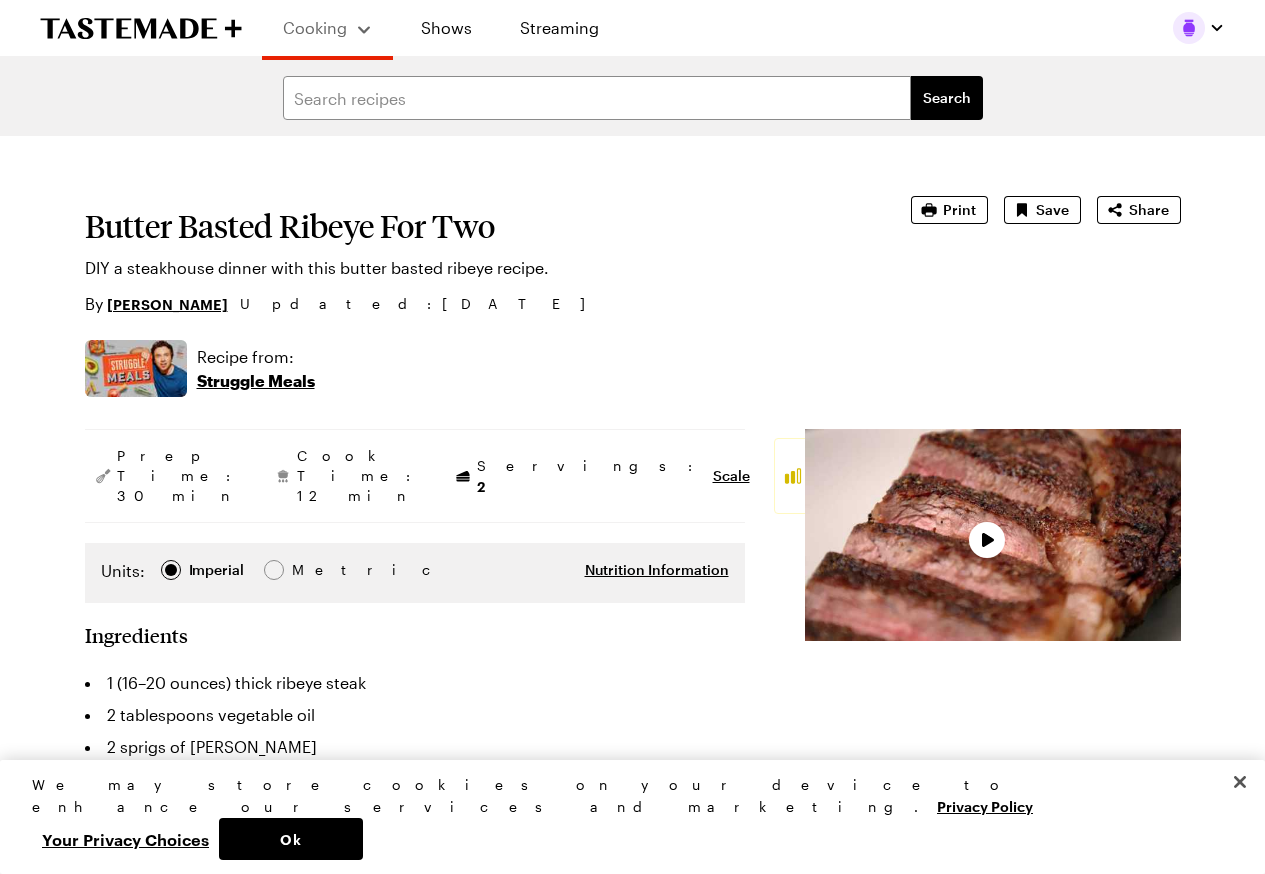 type on "x" 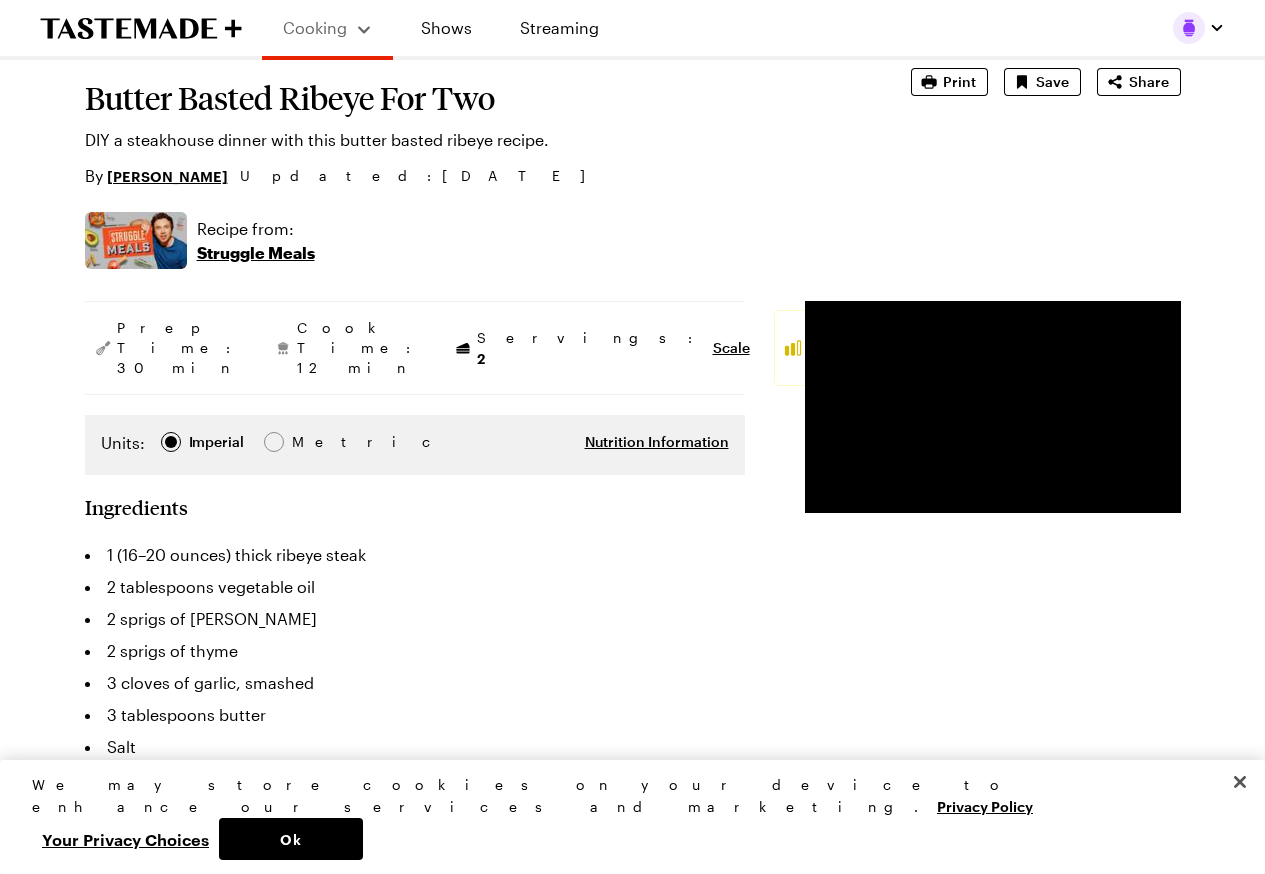 scroll, scrollTop: 0, scrollLeft: 0, axis: both 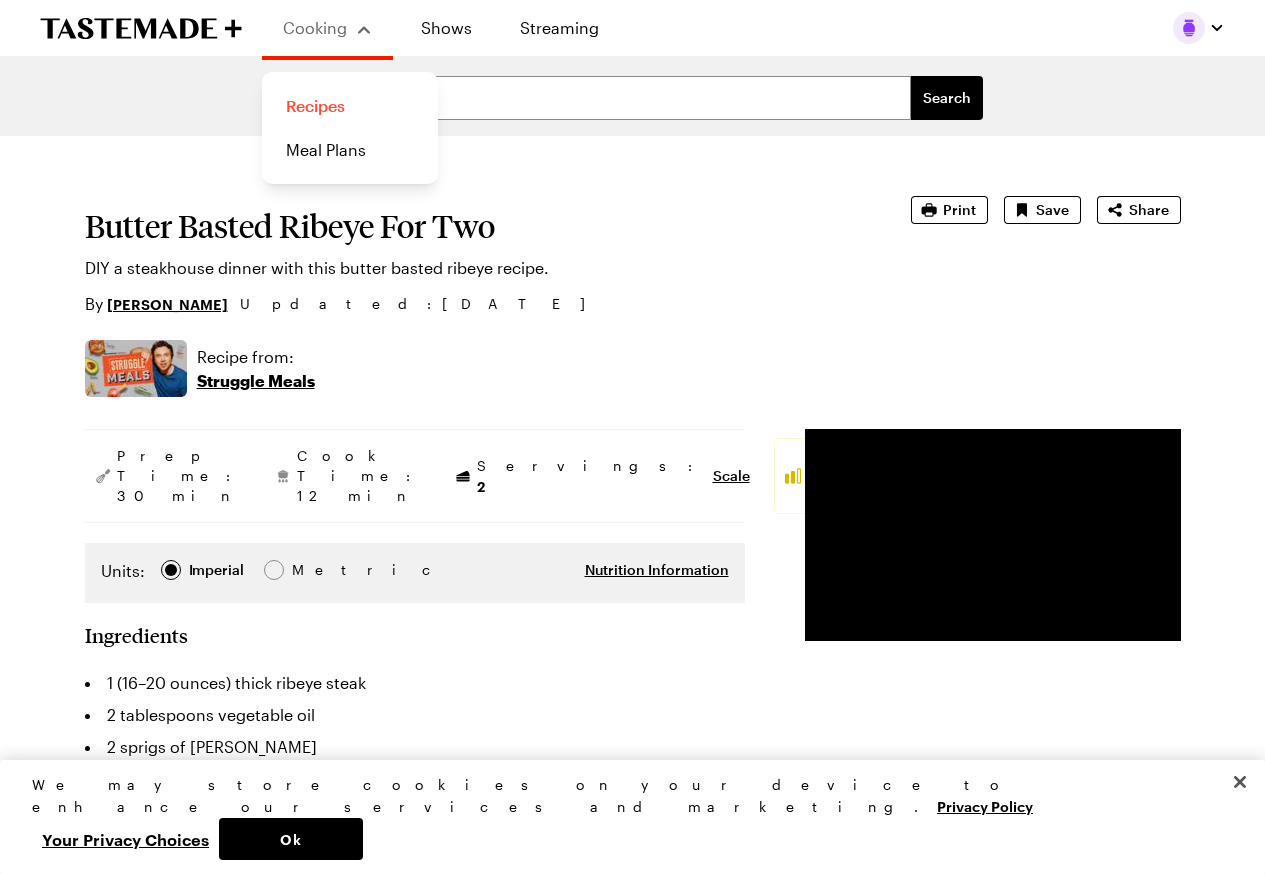 click on "Recipes" at bounding box center (350, 106) 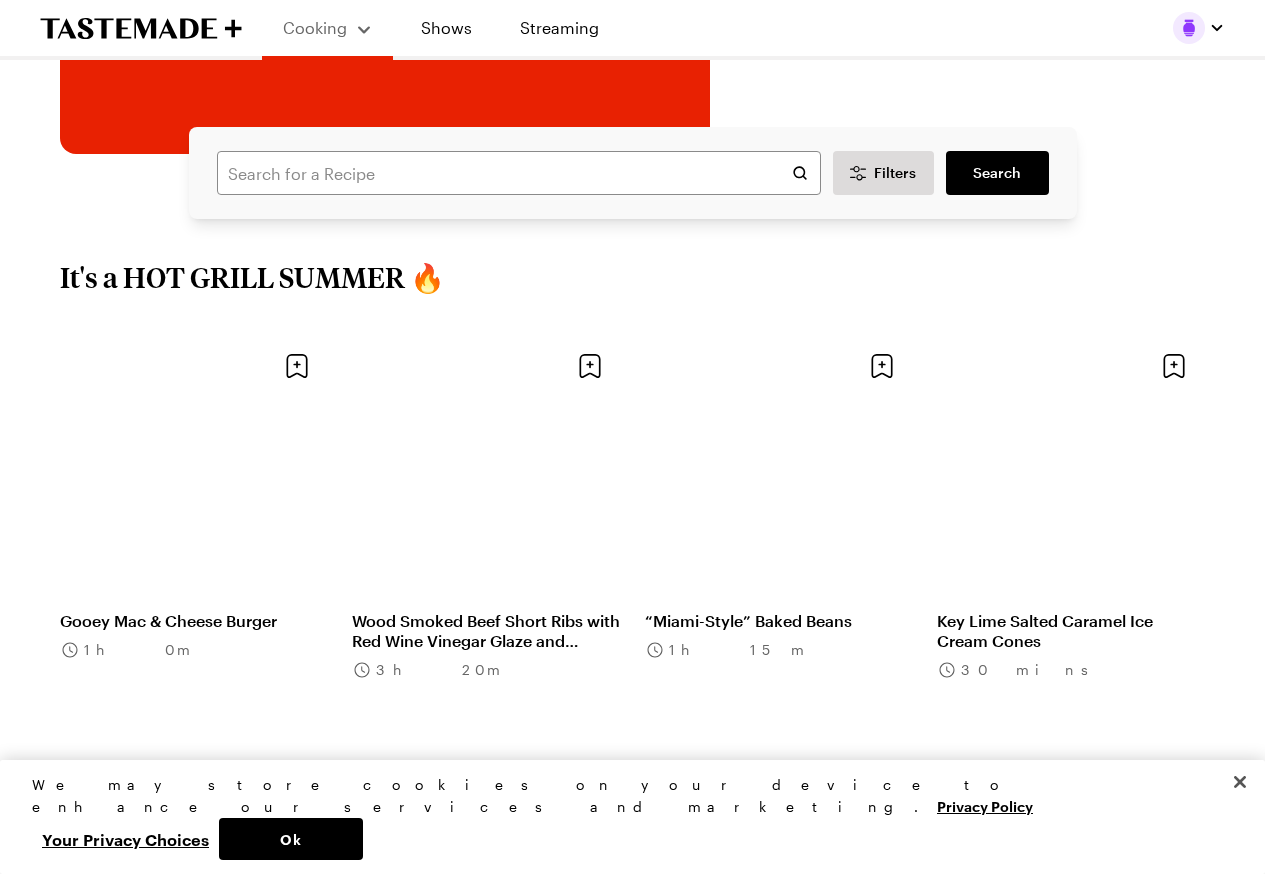 scroll, scrollTop: 500, scrollLeft: 0, axis: vertical 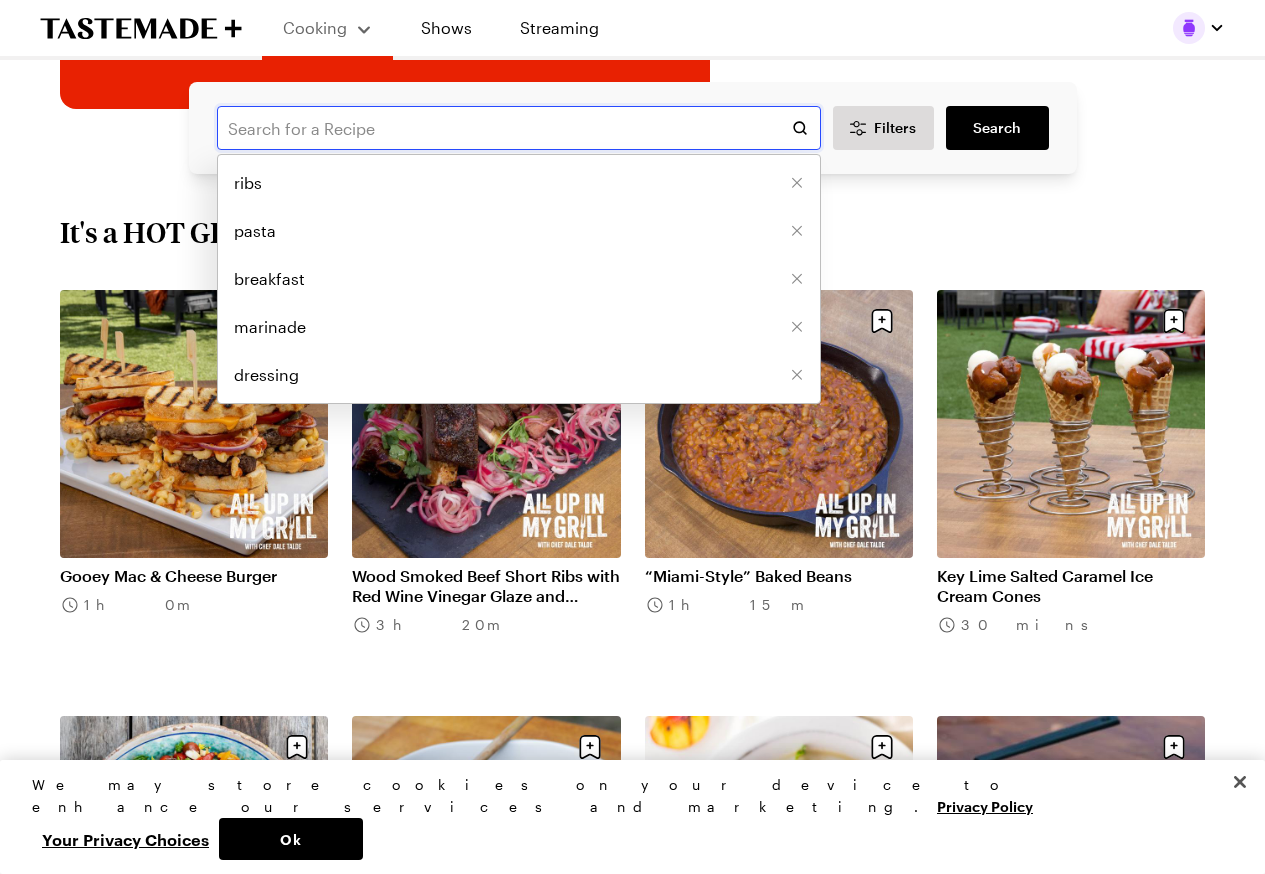 click at bounding box center (519, 128) 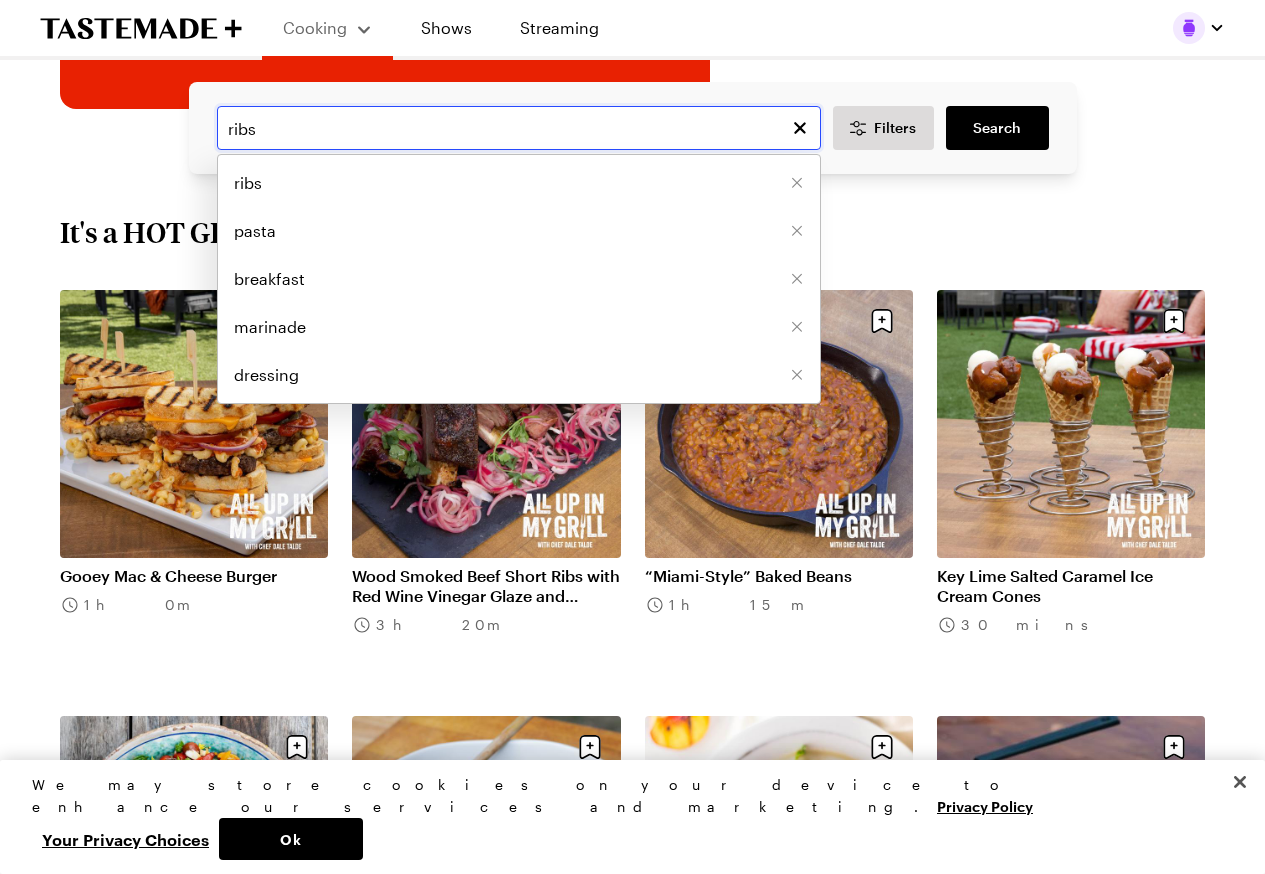 type on "ribs" 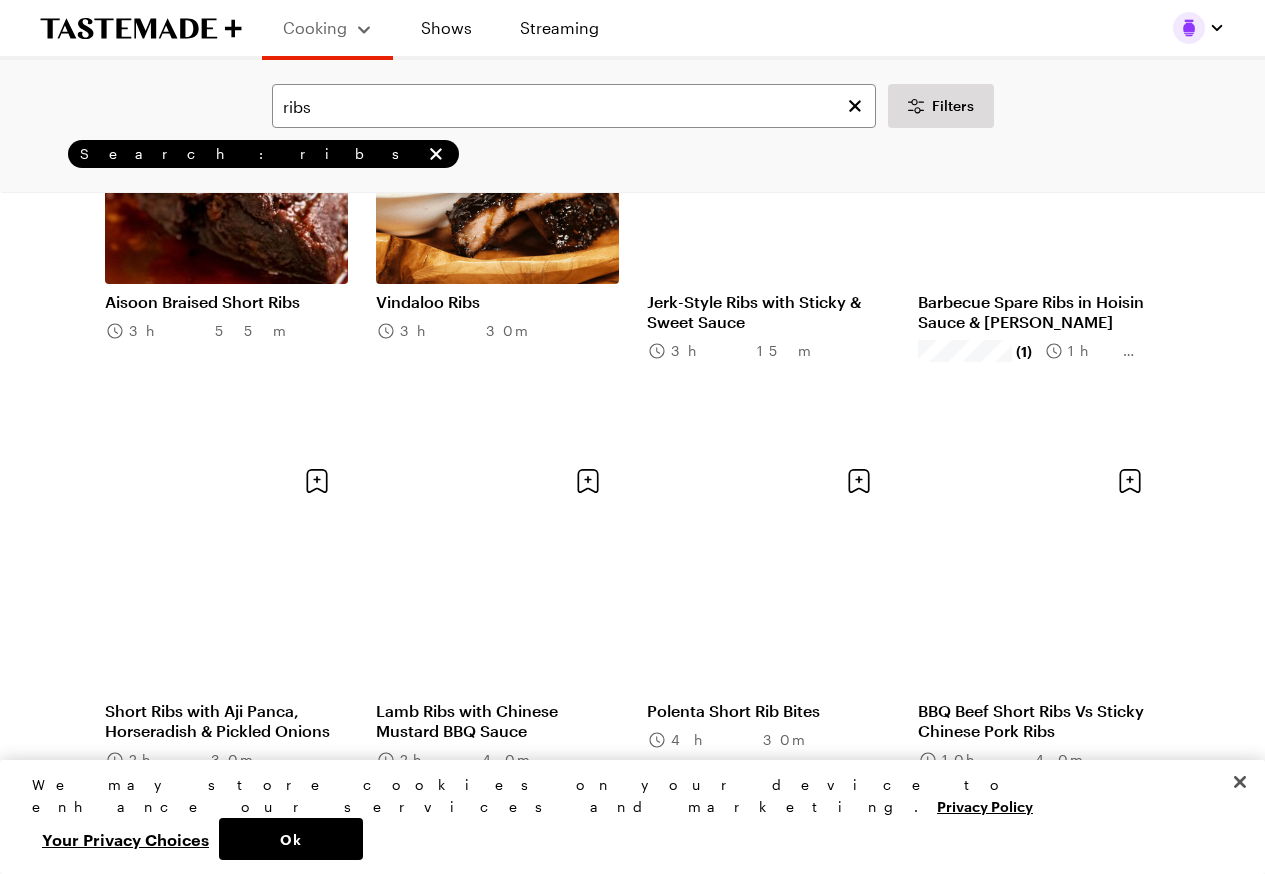 scroll, scrollTop: 1600, scrollLeft: 0, axis: vertical 